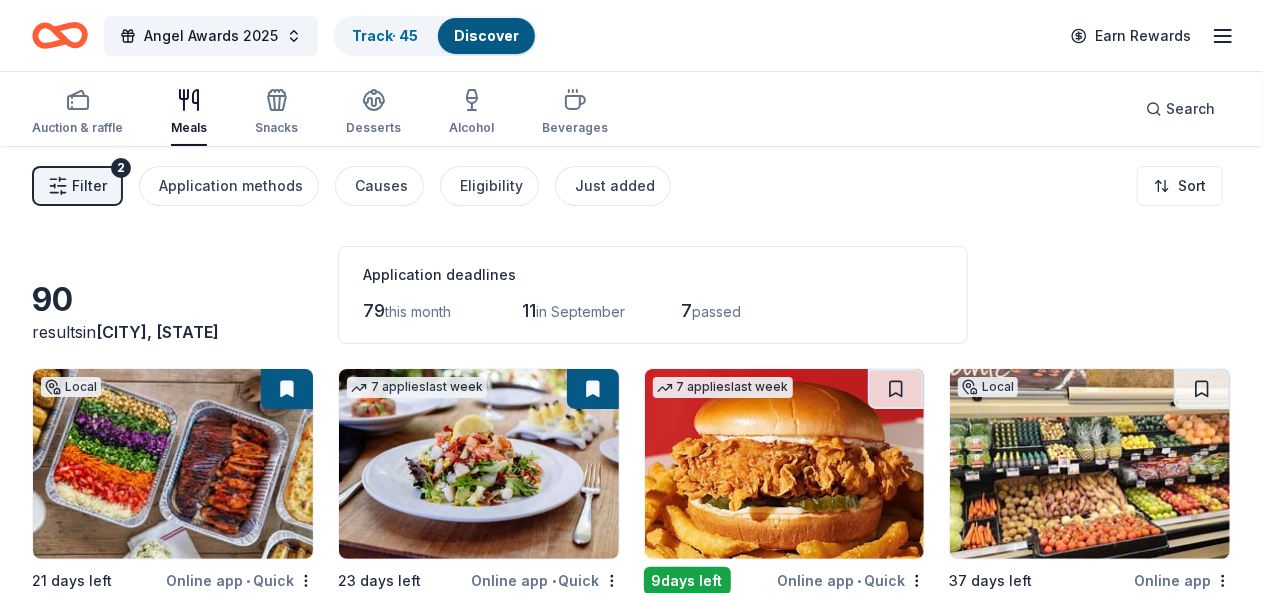scroll, scrollTop: 58, scrollLeft: 0, axis: vertical 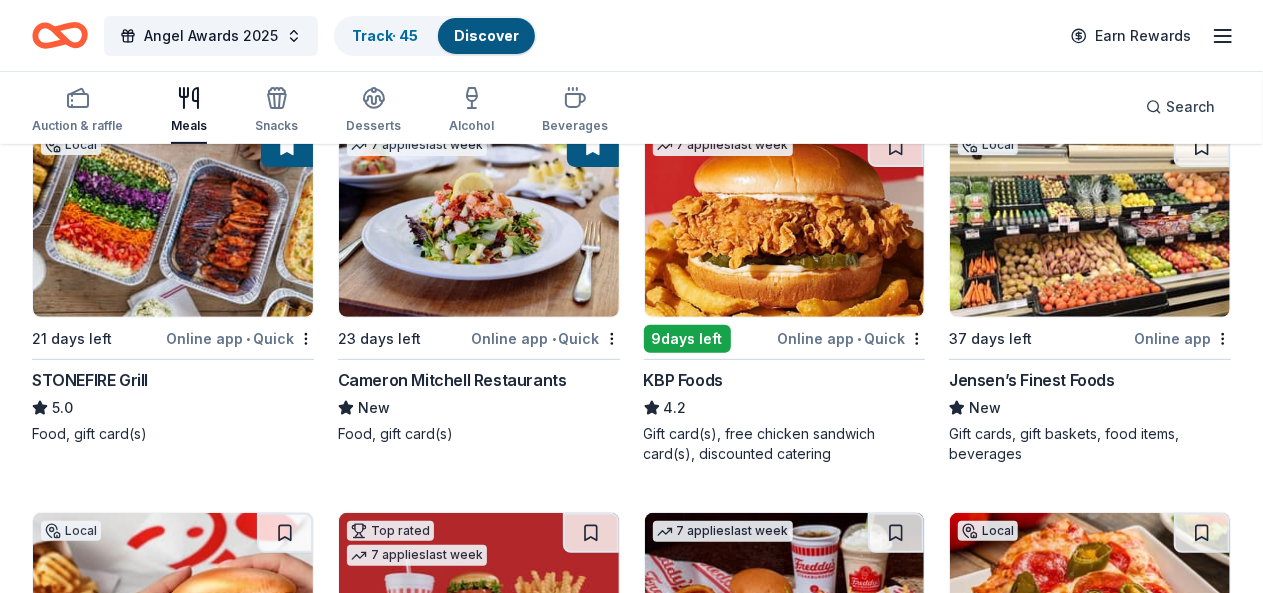 click at bounding box center [173, 222] 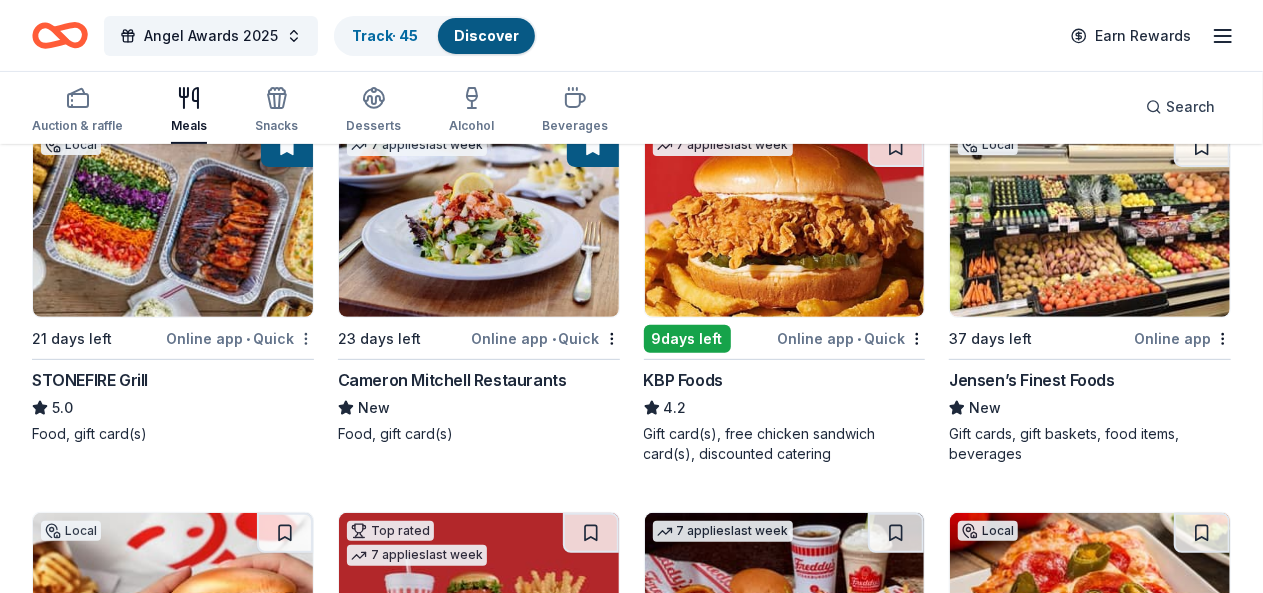 click on "Angel Awards 2025 Track  · 45 Discover Earn Rewards Auction & raffle Meals Snacks Desserts Alcohol Beverages Search 90 results  in  West Hollywood, CA Application deadlines 79  this month 11  in September 7  passed Local 21 days left Online app • Quick STONEFIRE Grill 5.0 Food, gift card(s) 7   applies  last week 23 days left Online app • Quick Cameron Mitchell Restaurants New Food, gift card(s) 7   applies  last week 9  days left Online app • Quick KBP Foods 4.2 Gift card(s), free chicken sandwich card(s), discounted catering Local 37 days left Online app Jensen’s Finest Foods New Gift cards, gift baskets, food items, beverages Local 21 days left Online app • Quick Chick-fil-A (Los Angeles) New Food, gift card(s) Top rated 7   applies  last week 37 days left Online app Portillo's 5.0 Food, gift card(s) 7   applies  last week 21 days left Online app • Quick Freddy's Frozen Custard & Steakburgers 4.6 Gift basket(s), gift card(s), food Local 41 days left Online app John's Incredible Pizza New 4   9" at bounding box center (631, 54) 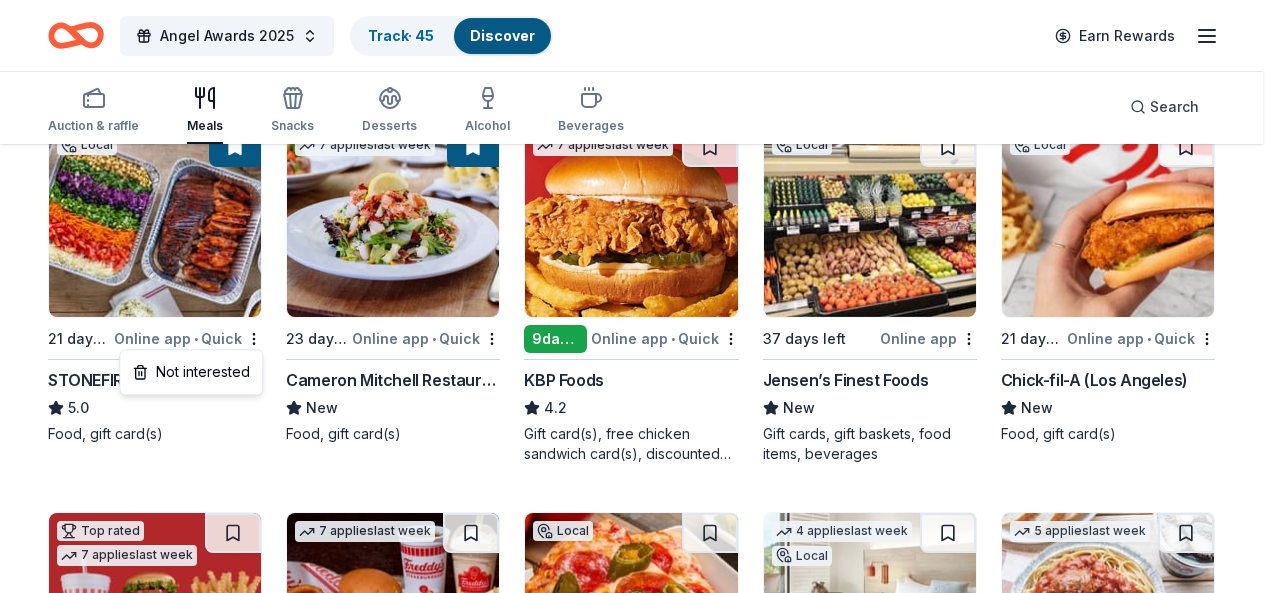 click on "Angel Awards 2025 Track  · 45 Discover Earn Rewards Auction & raffle Meals Snacks Desserts Alcohol Beverages Search 90 results  in  West Hollywood, CA Application deadlines 79  this month 11  in September 7  passed Local 21 days left Online app • Quick STONEFIRE Grill 5.0 Food, gift card(s) 7   applies  last week 23 days left Online app • Quick Cameron Mitchell Restaurants New Food, gift card(s) 7   applies  last week 9  days left Online app • Quick KBP Foods 4.2 Gift card(s), free chicken sandwich card(s), discounted catering Local 37 days left Online app Jensen’s Finest Foods New Gift cards, gift baskets, food items, beverages Local 21 days left Online app • Quick Chick-fil-A (Los Angeles) New Food, gift card(s) Top rated 7   applies  last week 37 days left Online app Portillo's 5.0 Food, gift card(s) 7   applies  last week 21 days left Online app • Quick Freddy's Frozen Custard & Steakburgers 4.6 Gift basket(s), gift card(s), food Local 41 days left Online app John's Incredible Pizza New 4   9" at bounding box center (640, 54) 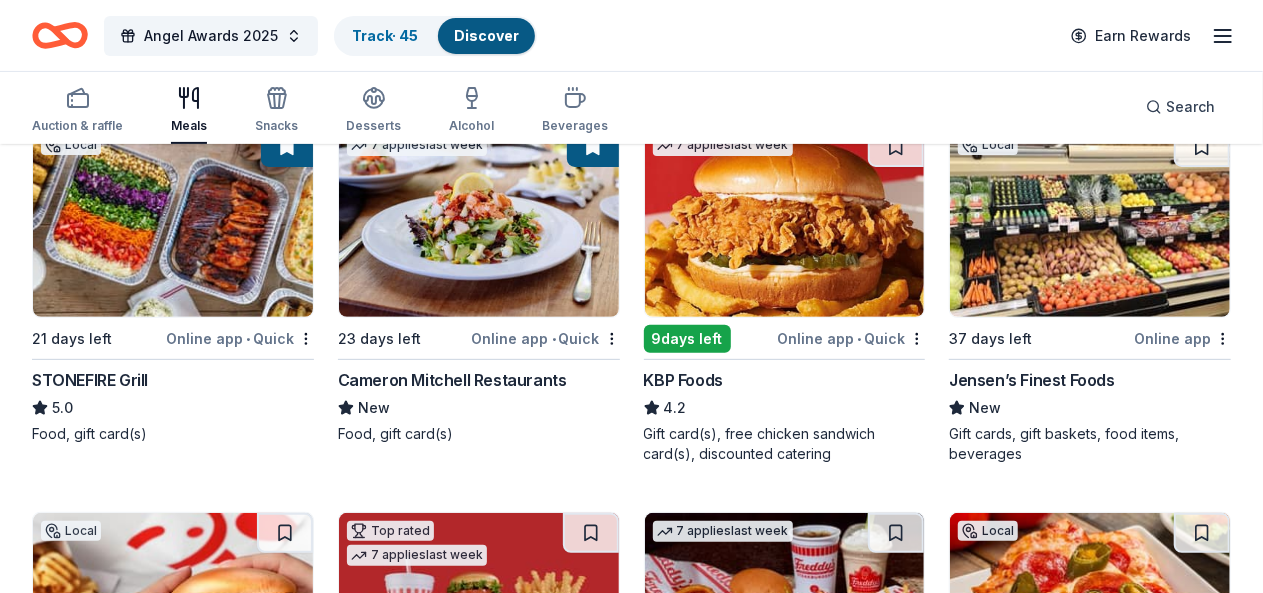 drag, startPoint x: 1240, startPoint y: 195, endPoint x: 1270, endPoint y: 204, distance: 31.320919 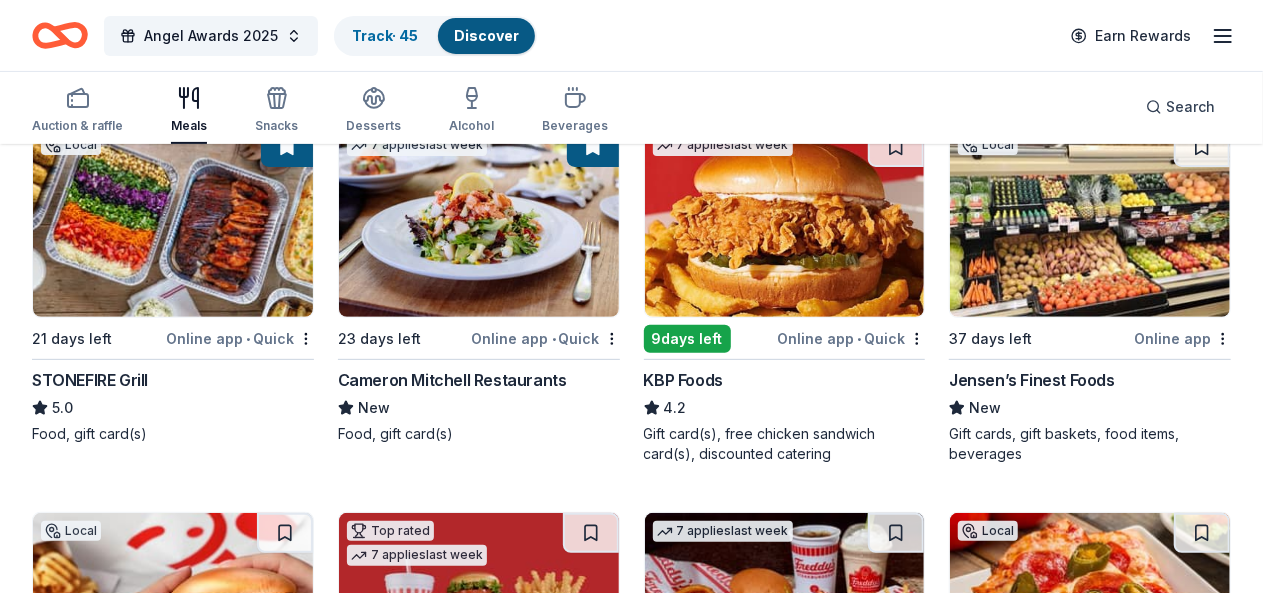 scroll, scrollTop: 240, scrollLeft: 0, axis: vertical 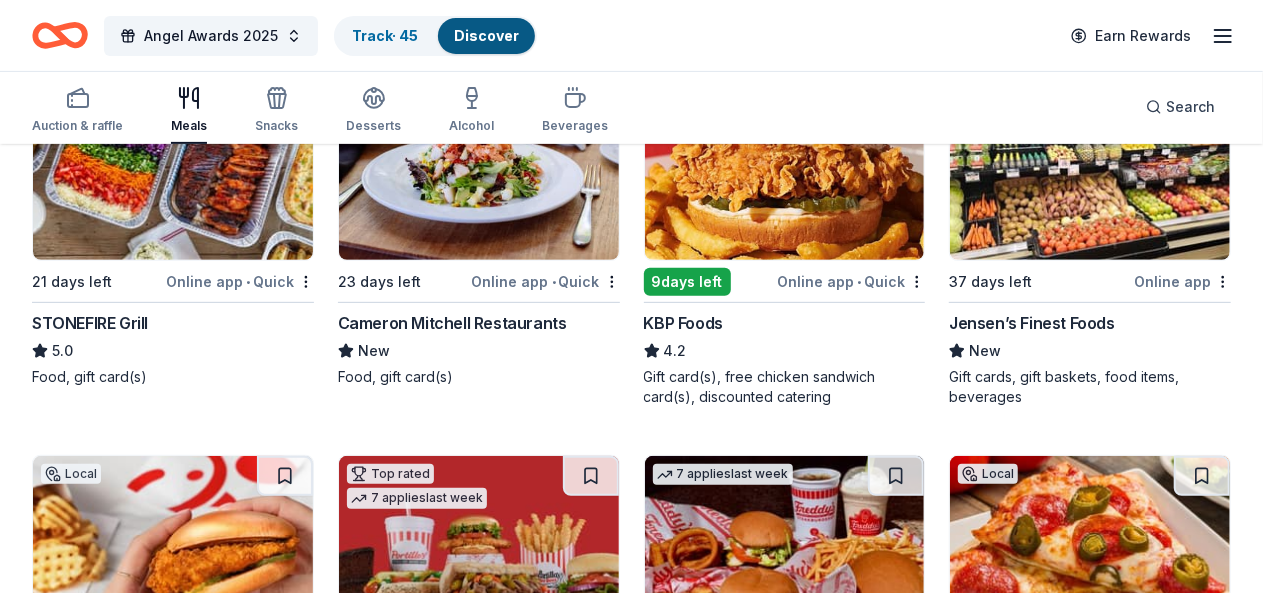click at bounding box center [479, 165] 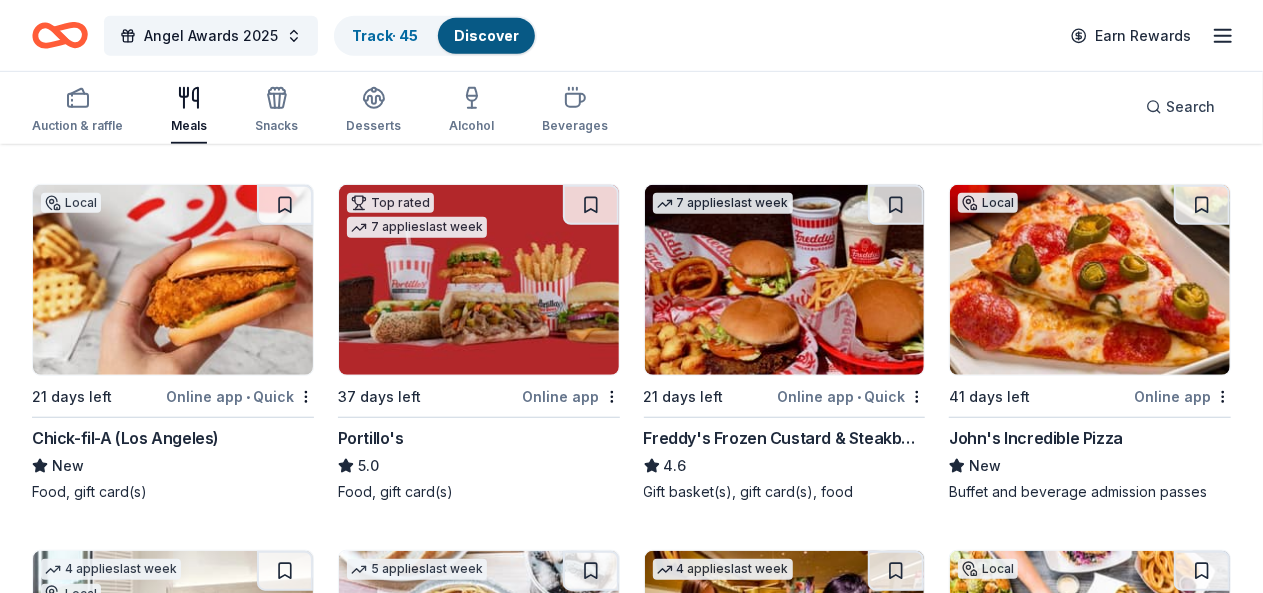 scroll, scrollTop: 582, scrollLeft: 0, axis: vertical 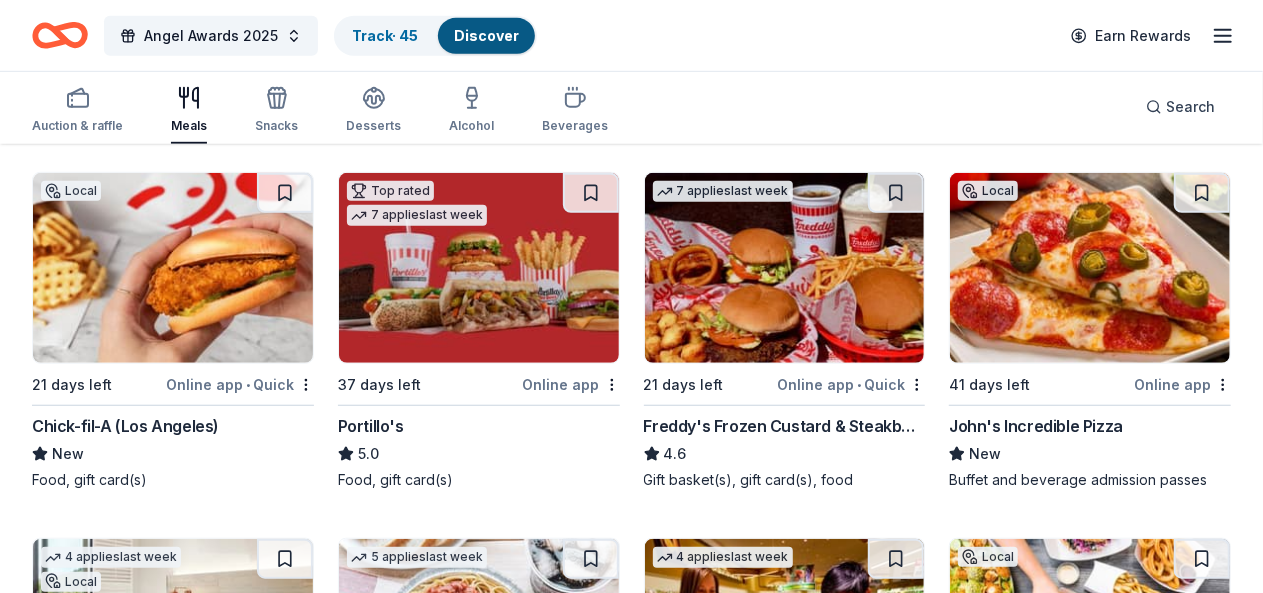 click at bounding box center [173, 634] 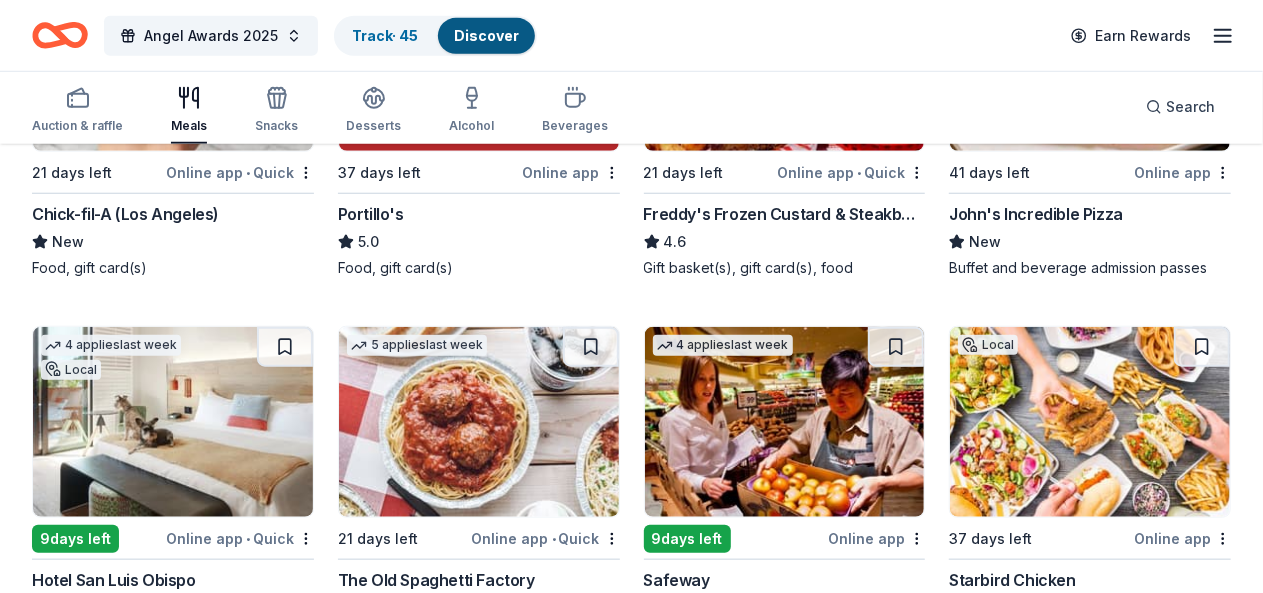 scroll, scrollTop: 732, scrollLeft: 0, axis: vertical 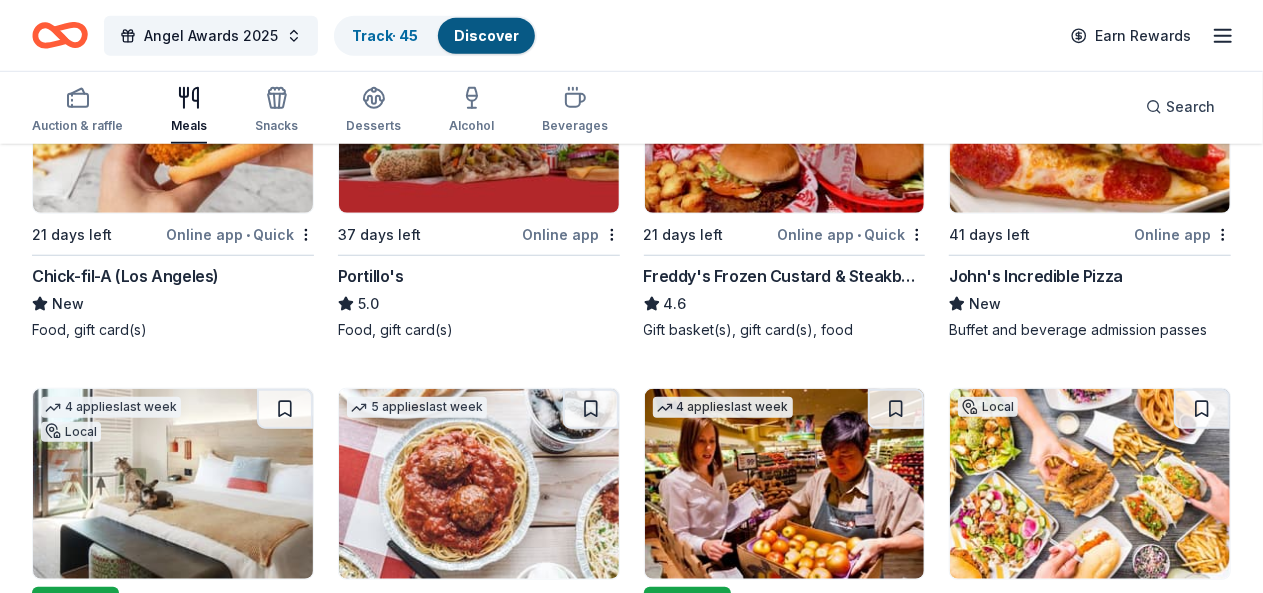click on "Online app • Quick" at bounding box center (546, 600) 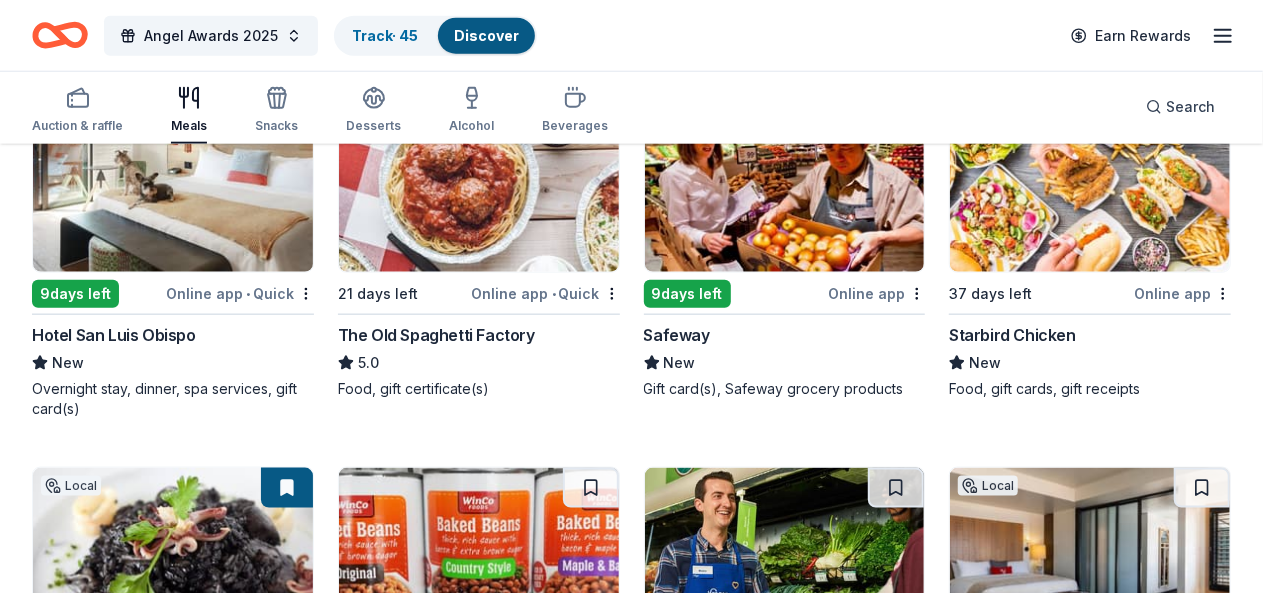 scroll, scrollTop: 1056, scrollLeft: 0, axis: vertical 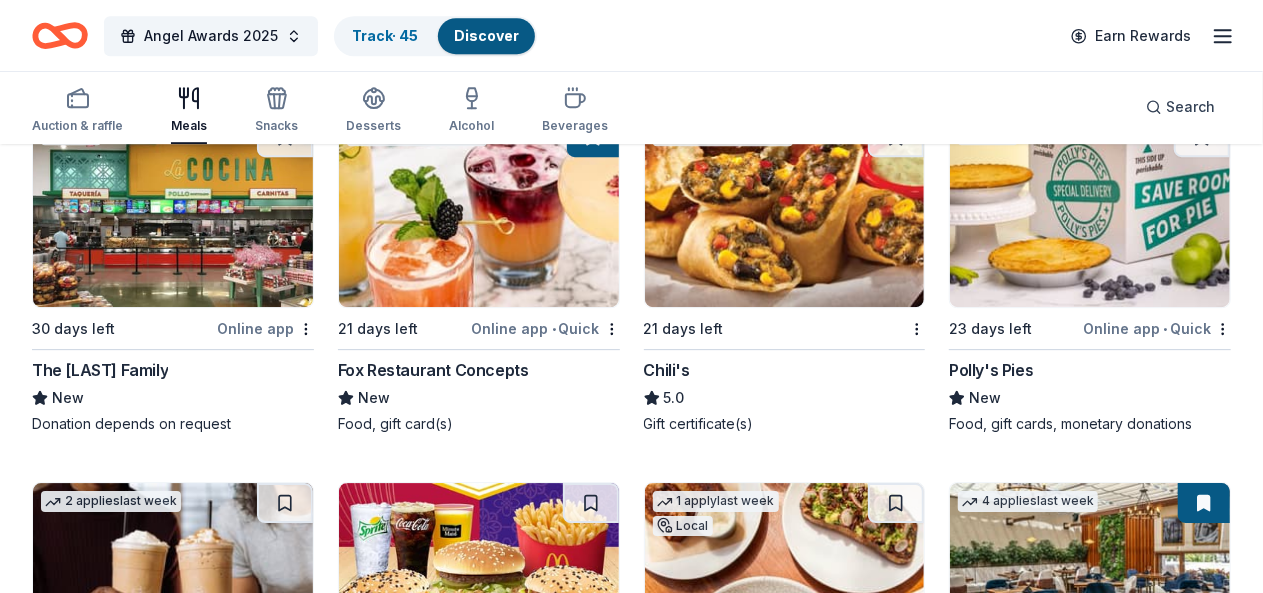 click at bounding box center (1090, 578) 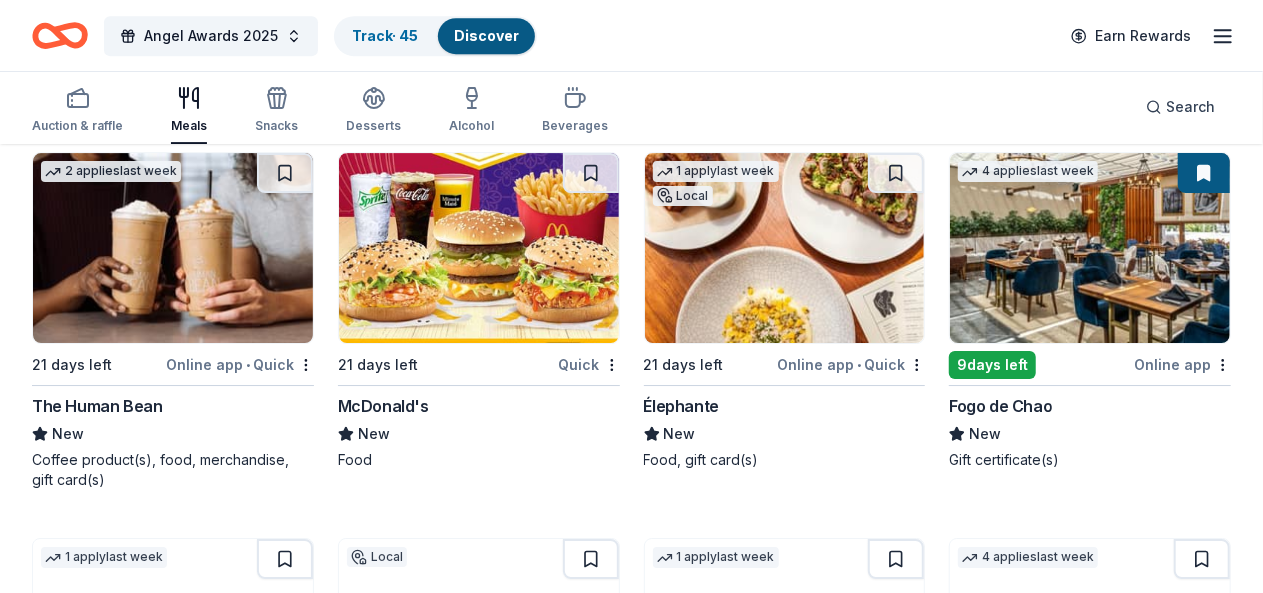 scroll, scrollTop: 3284, scrollLeft: 0, axis: vertical 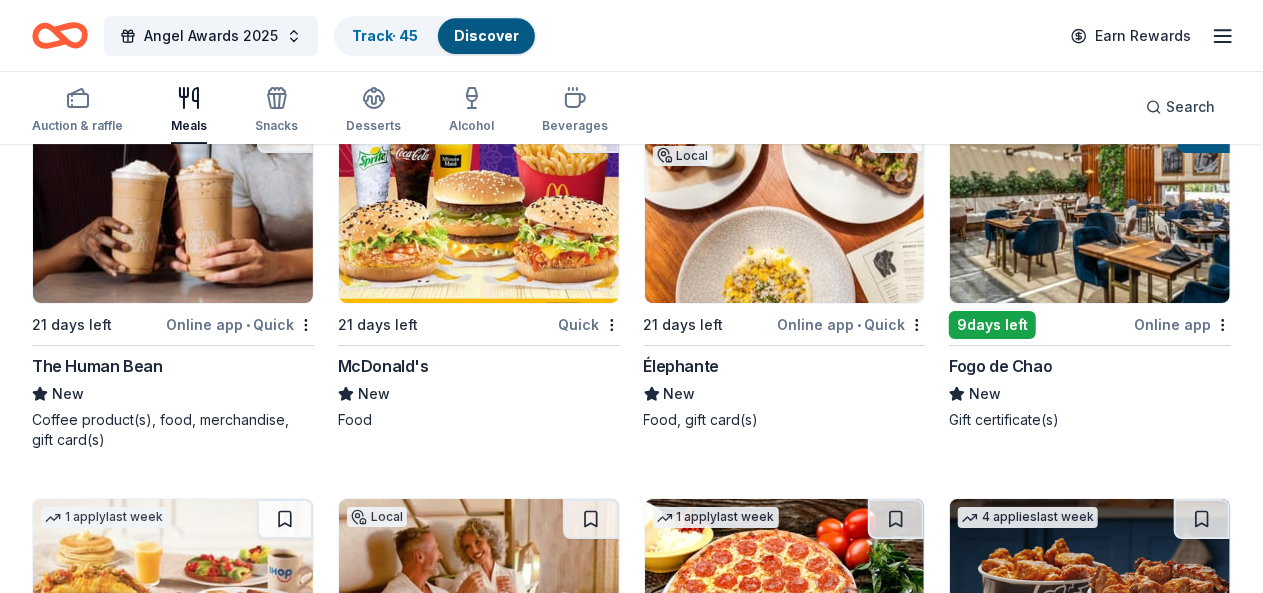 click at bounding box center (173, 980) 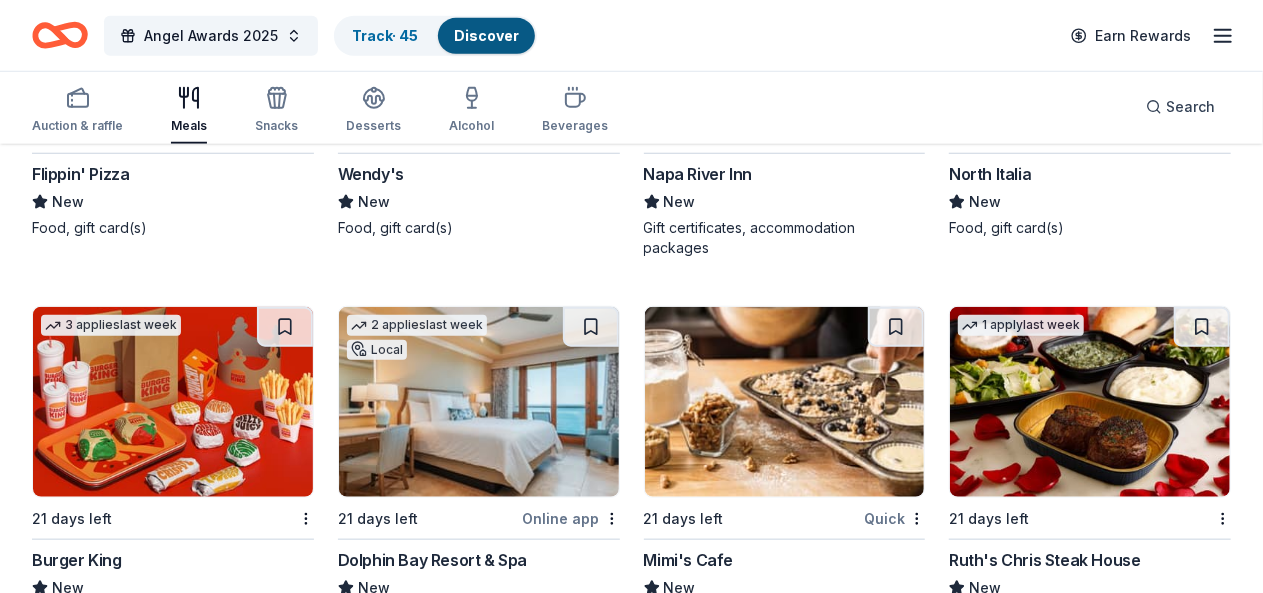 scroll, scrollTop: 4642, scrollLeft: 0, axis: vertical 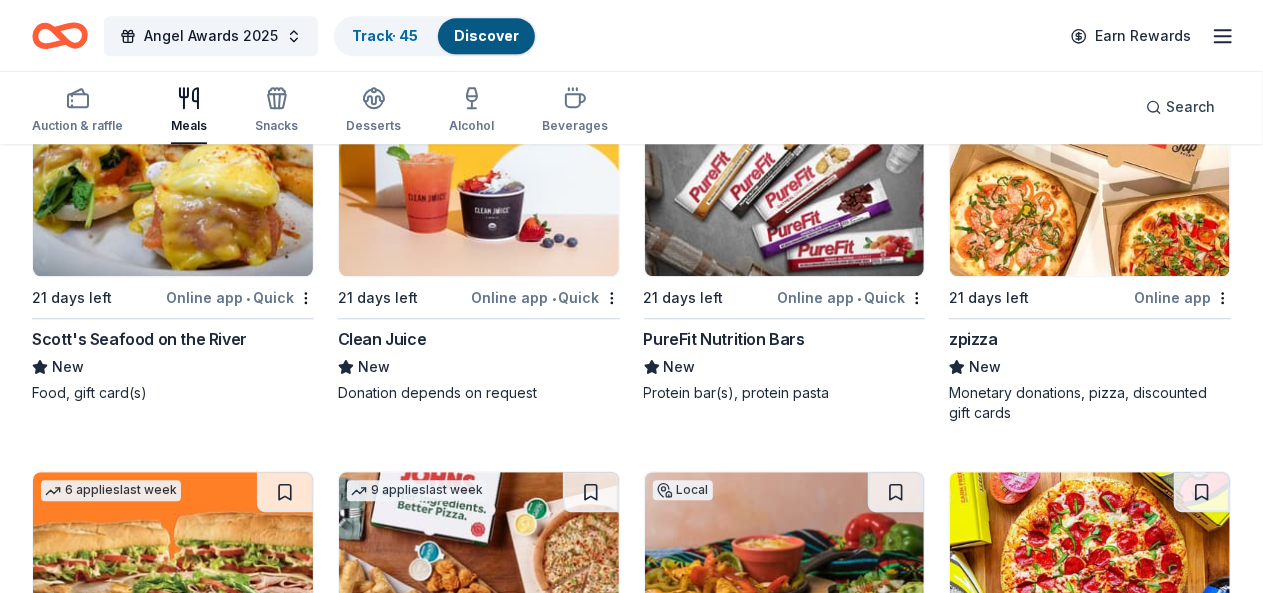 click at bounding box center (1090, 1665) 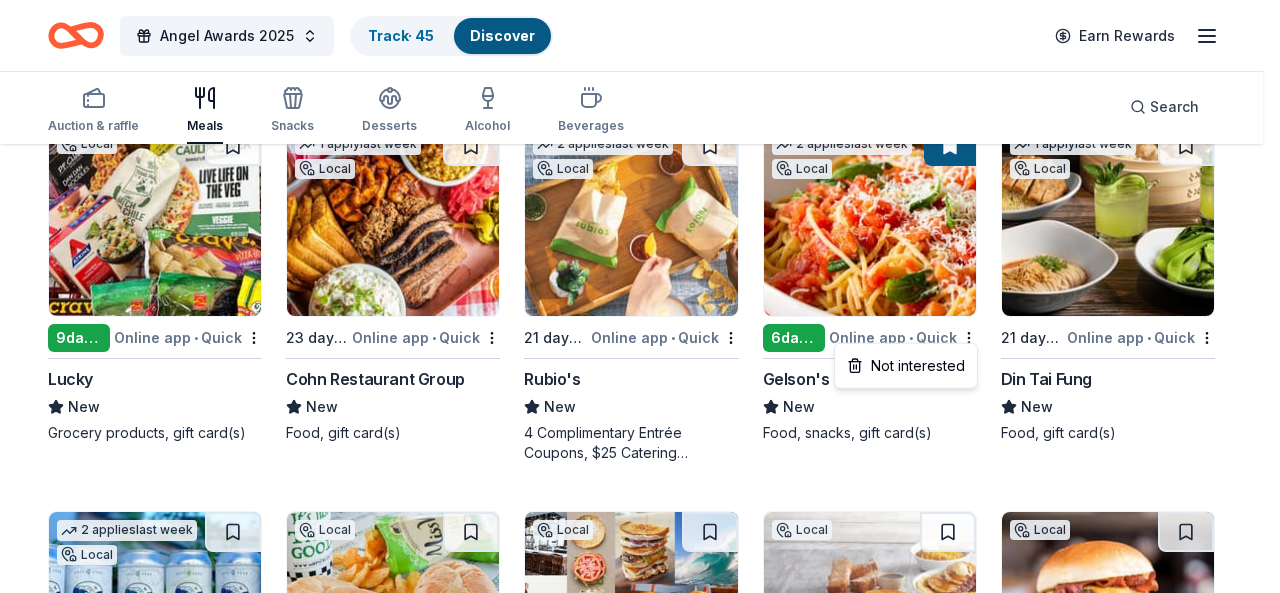 click on "Angel Awards 2025 Track  · 45 Discover Earn Rewards Auction & raffle Meals Snacks Desserts Alcohol Beverages Search 90 results  in  West Hollywood, CA Application deadlines 79  this month 11  in September 7  passed Local 21 days left Online app • Quick STONEFIRE Grill 5.0 Food, gift card(s) 7   applies  last week 23 days left Online app • Quick Cameron Mitchell Restaurants New Food, gift card(s) 7   applies  last week 9  days left Online app • Quick KBP Foods 4.2 Gift card(s), free chicken sandwich card(s), discounted catering Local 37 days left Online app Jensen’s Finest Foods New Gift cards, gift baskets, food items, beverages Local 21 days left Online app • Quick Chick-fil-A (Los Angeles) New Food, gift card(s) Top rated 7   applies  last week 37 days left Online app Portillo's 5.0 Food, gift card(s) 7   applies  last week 21 days left Online app • Quick Freddy's Frozen Custard & Steakburgers 4.6 Gift basket(s), gift card(s), food Local 41 days left Online app John's Incredible Pizza New 4   9" at bounding box center [640, -6003] 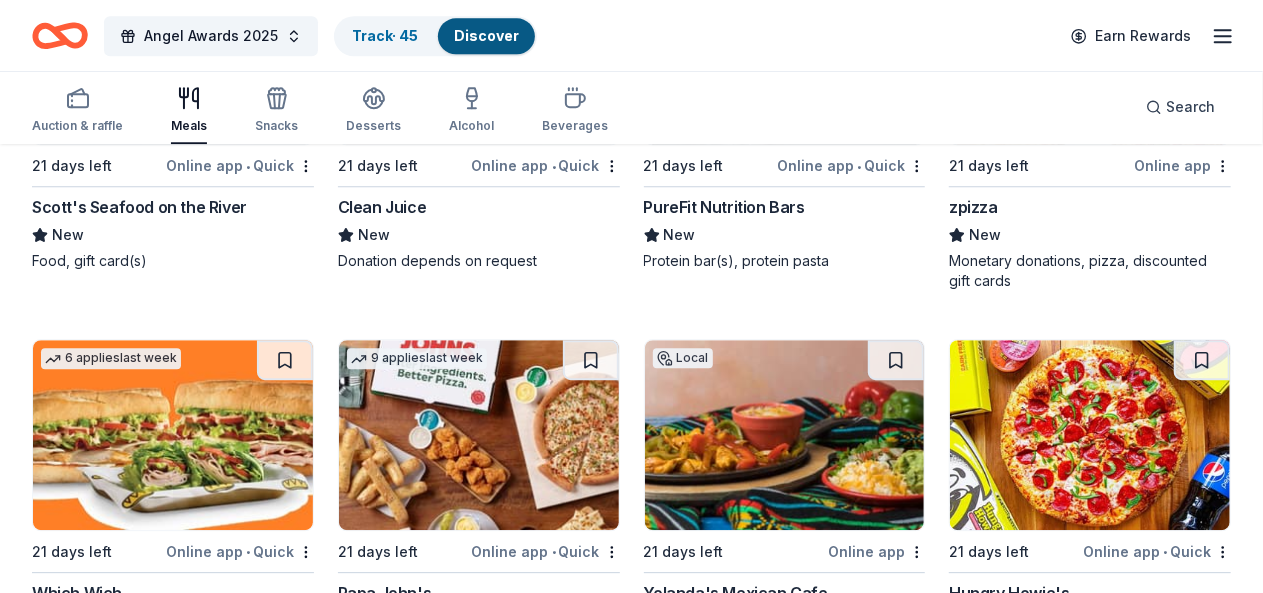scroll, scrollTop: 6568, scrollLeft: 0, axis: vertical 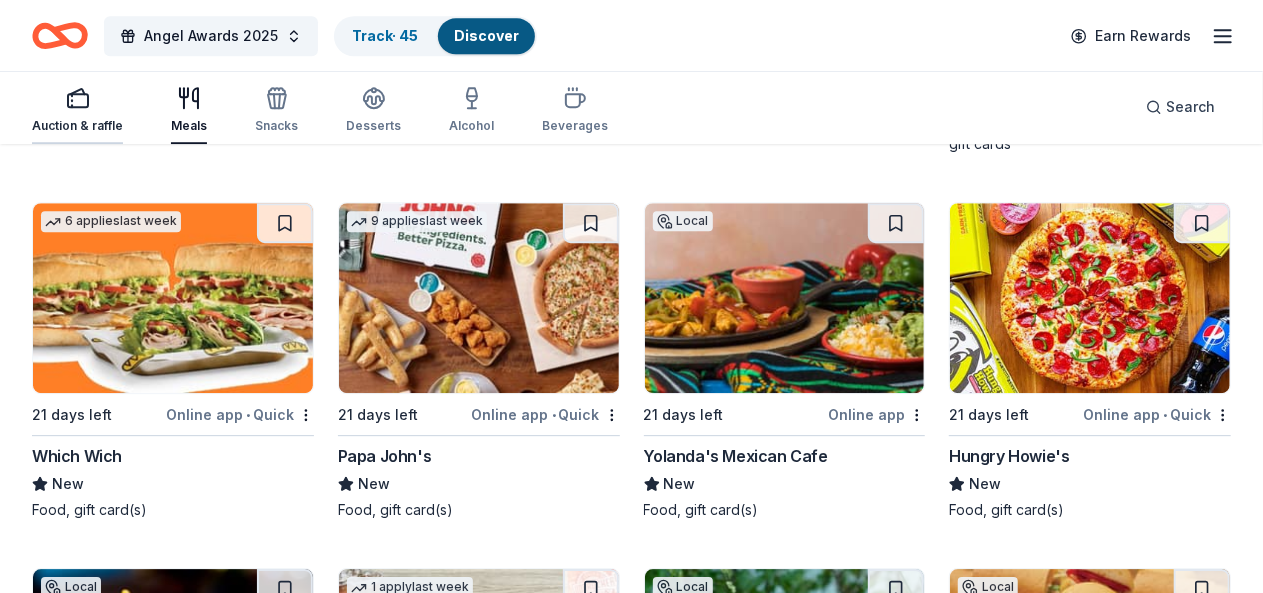 click on "Auction & raffle" at bounding box center (77, 126) 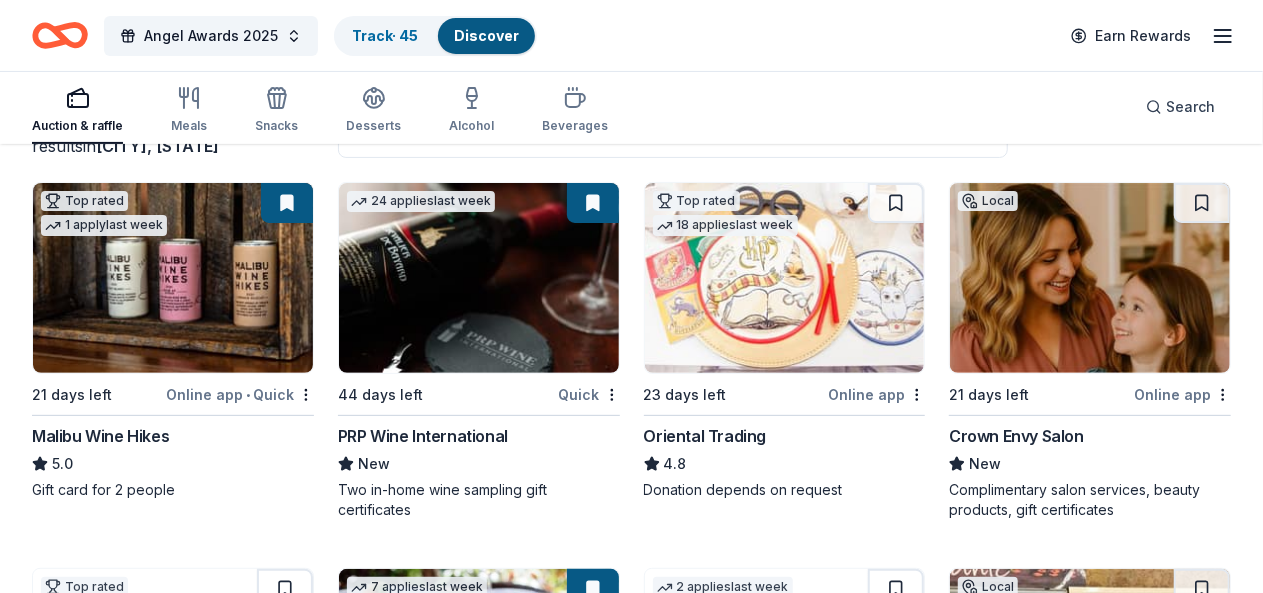 scroll, scrollTop: 272, scrollLeft: 0, axis: vertical 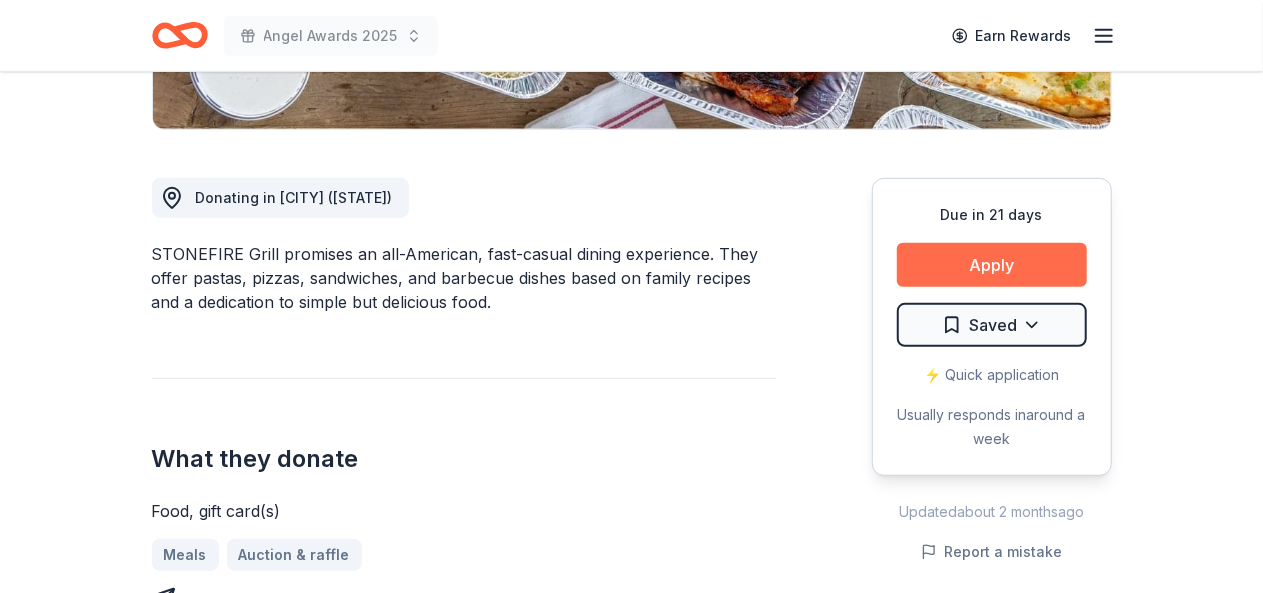 click on "Apply" at bounding box center [992, 265] 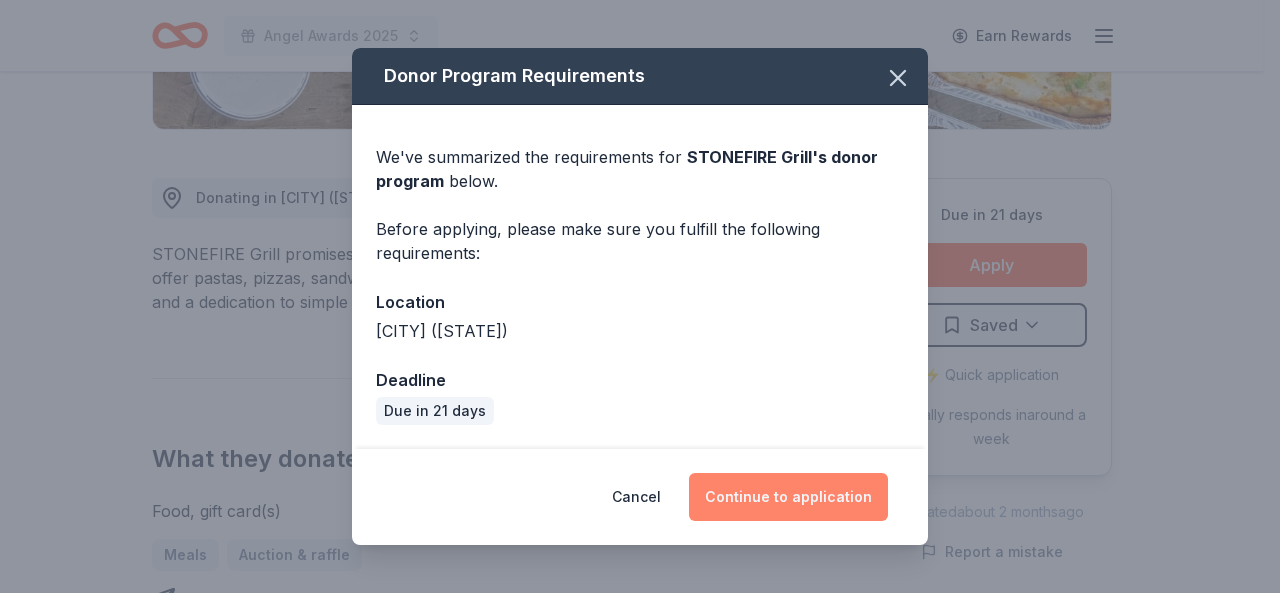 click on "Continue to application" at bounding box center (788, 497) 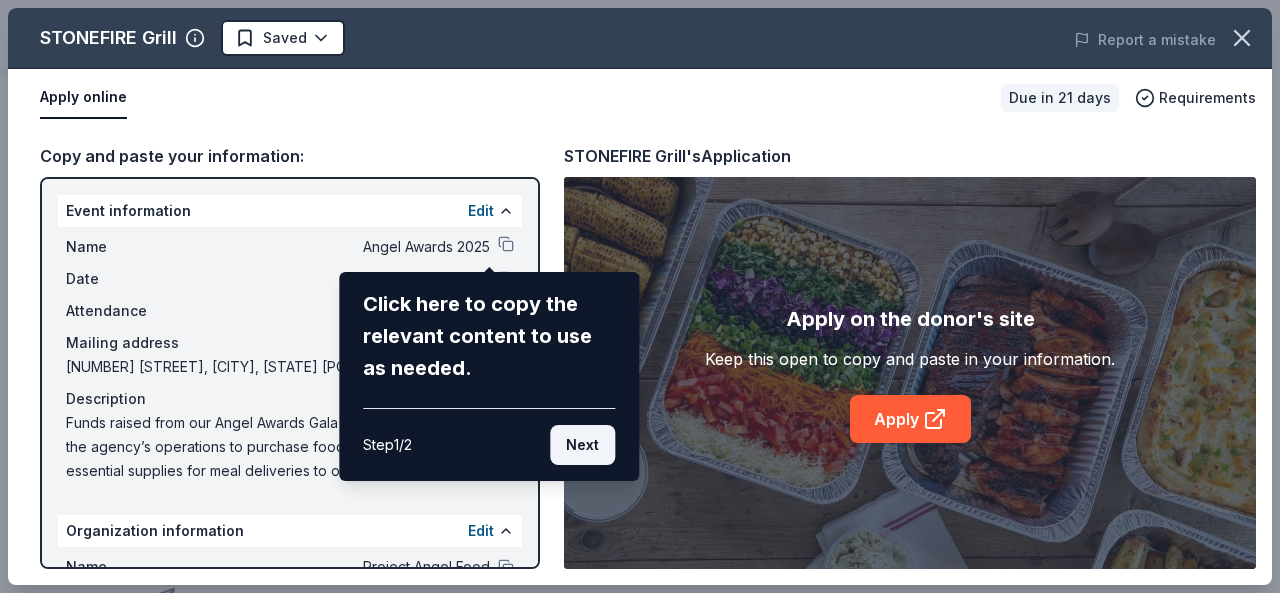 click on "Next" at bounding box center [582, 445] 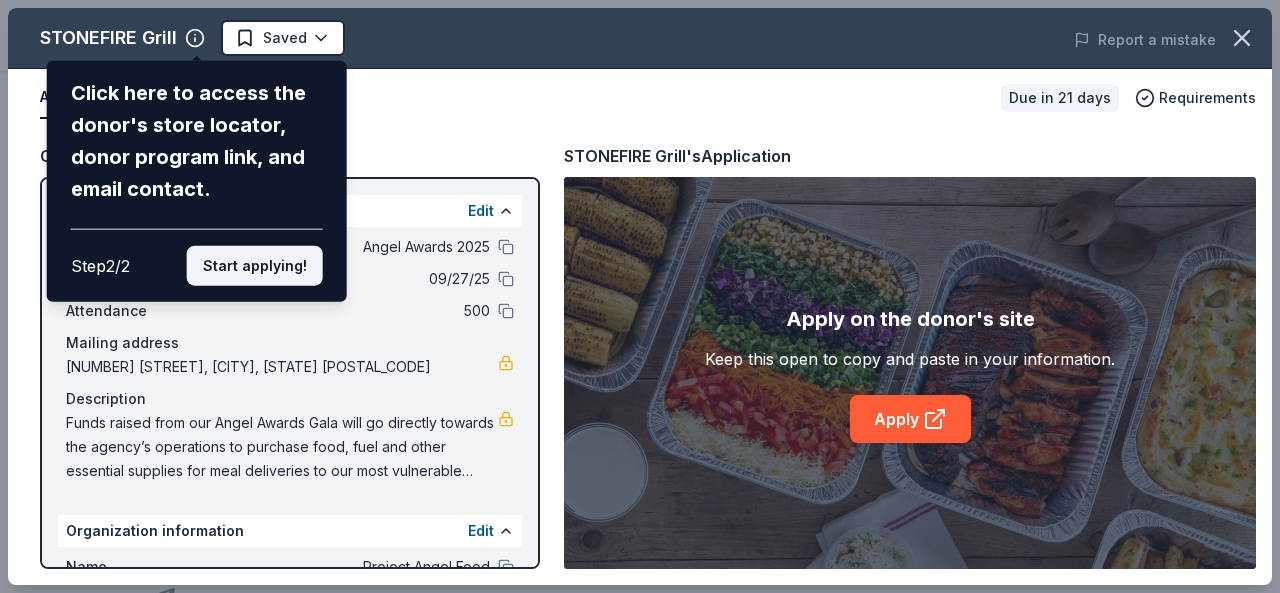 click on "Start applying!" at bounding box center [255, 266] 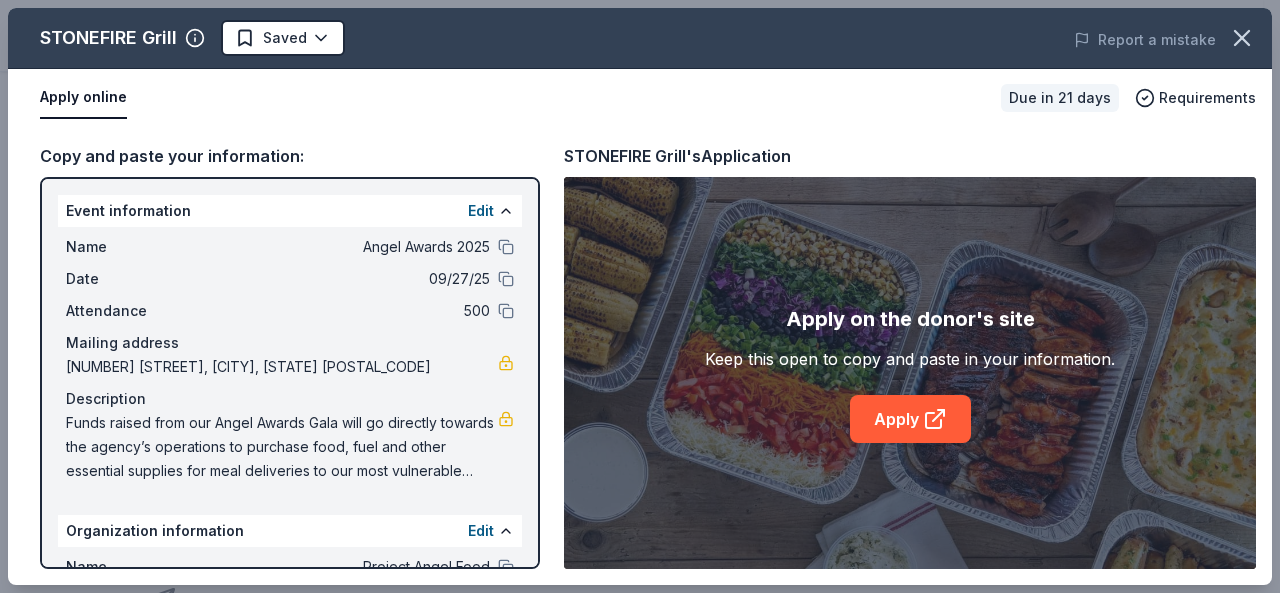 drag, startPoint x: 1274, startPoint y: 263, endPoint x: 1276, endPoint y: 317, distance: 54.037025 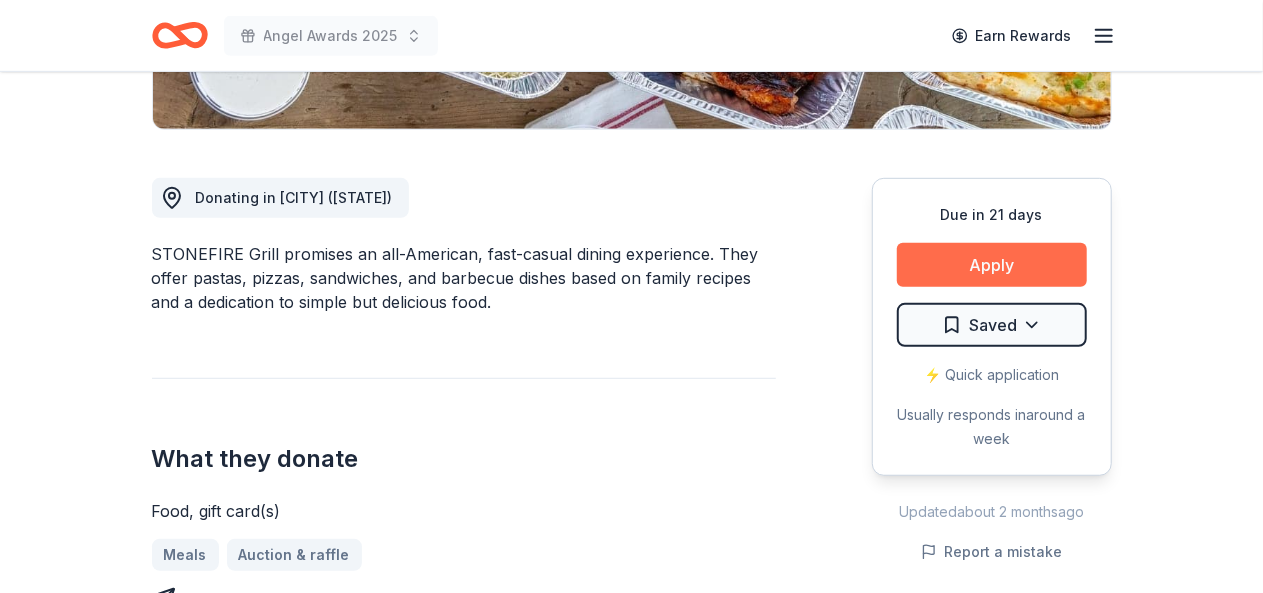click on "Apply" at bounding box center (992, 265) 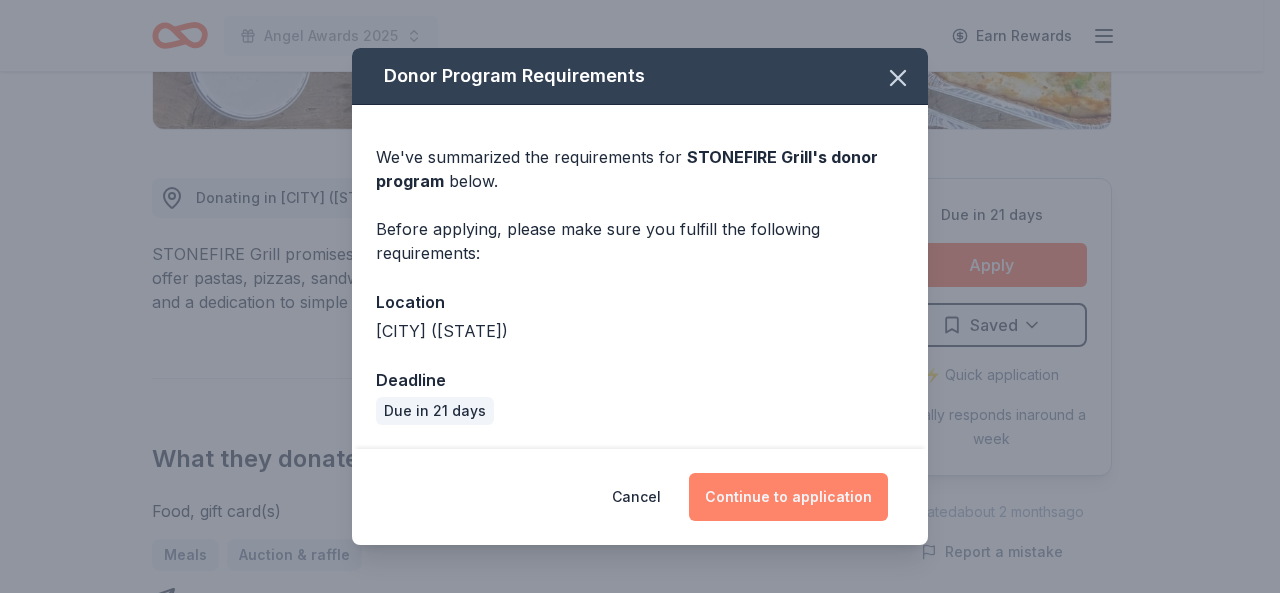 click on "Continue to application" at bounding box center [788, 497] 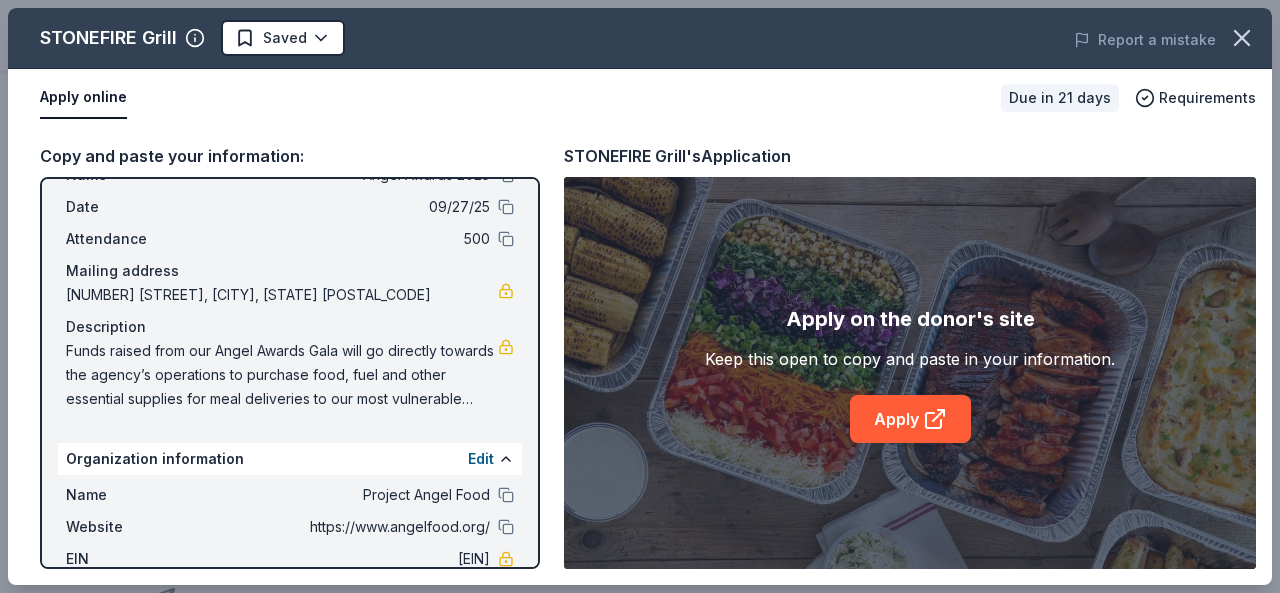 scroll, scrollTop: 86, scrollLeft: 0, axis: vertical 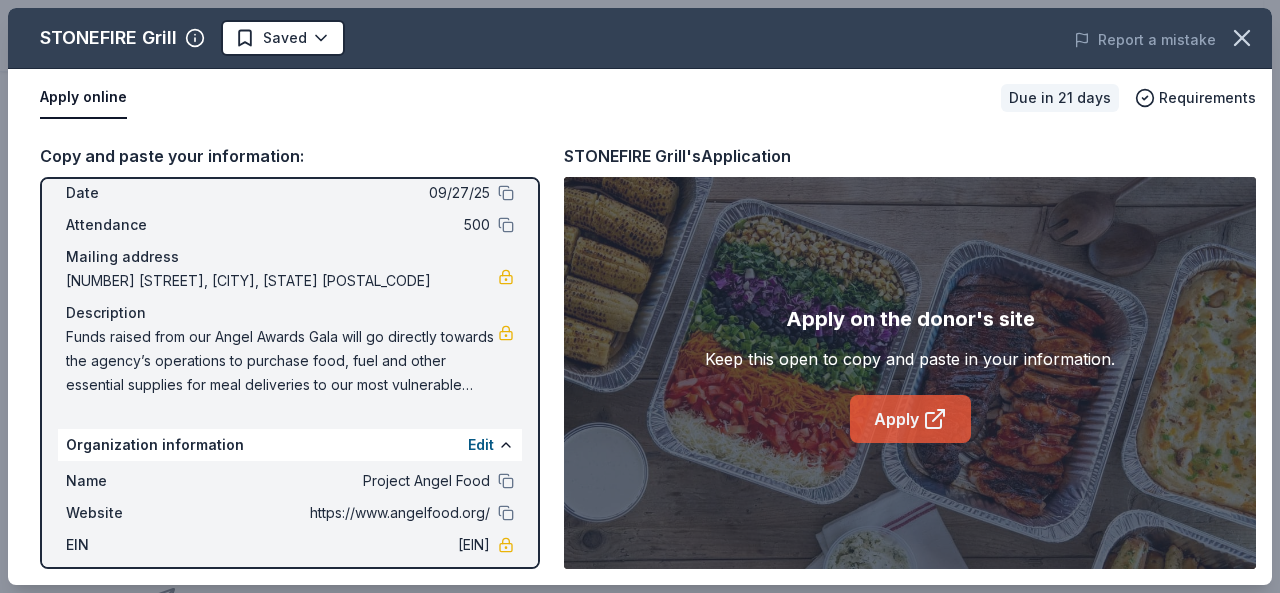 click on "Apply" at bounding box center (910, 419) 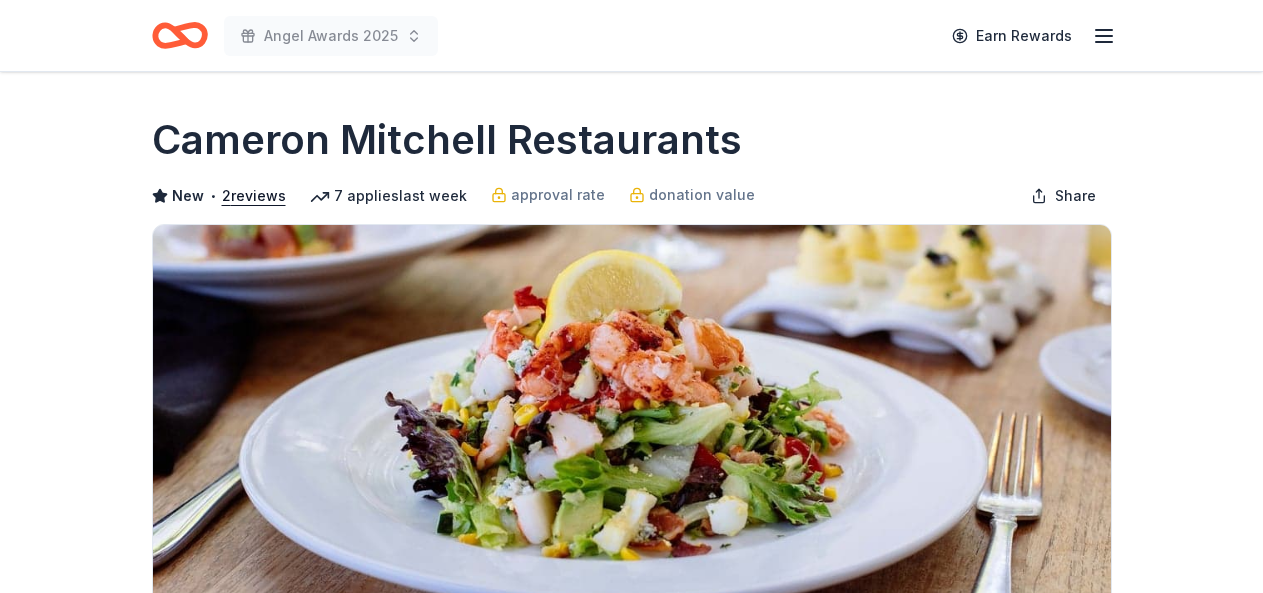 scroll, scrollTop: 0, scrollLeft: 0, axis: both 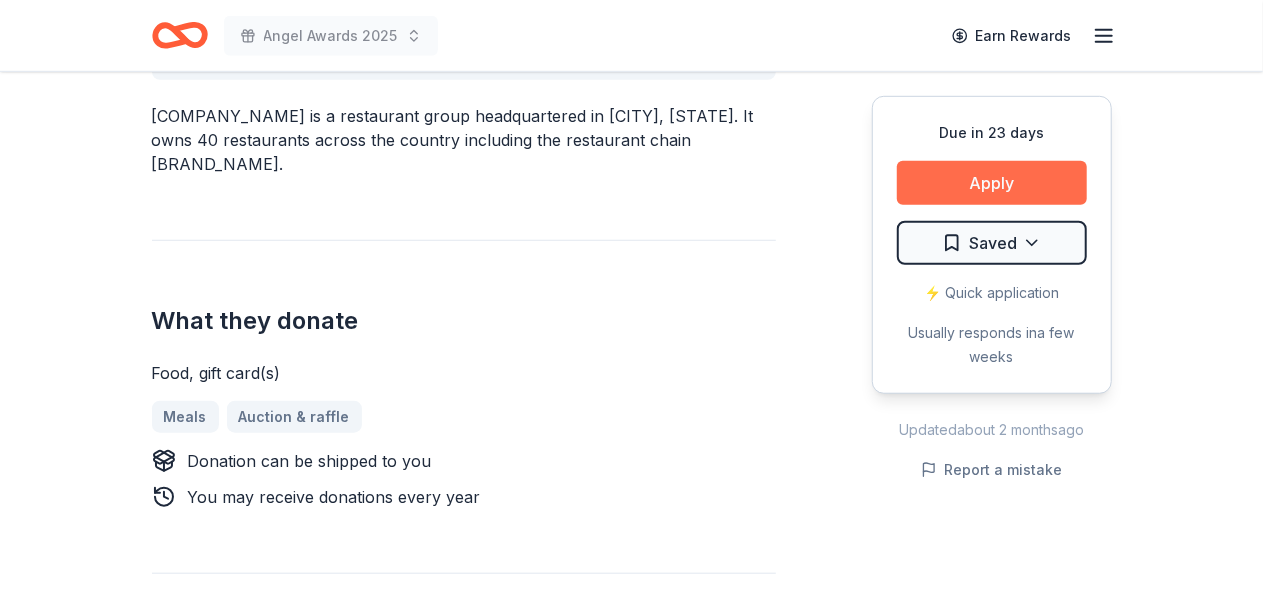 click on "Apply" at bounding box center [992, 183] 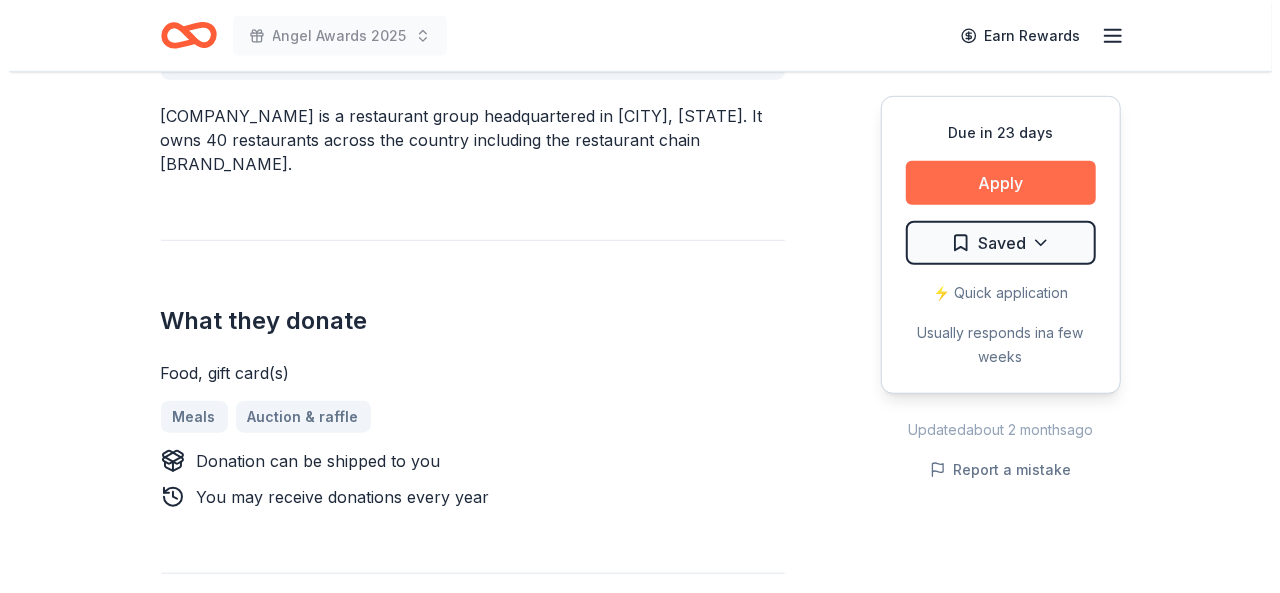 scroll, scrollTop: 678, scrollLeft: 0, axis: vertical 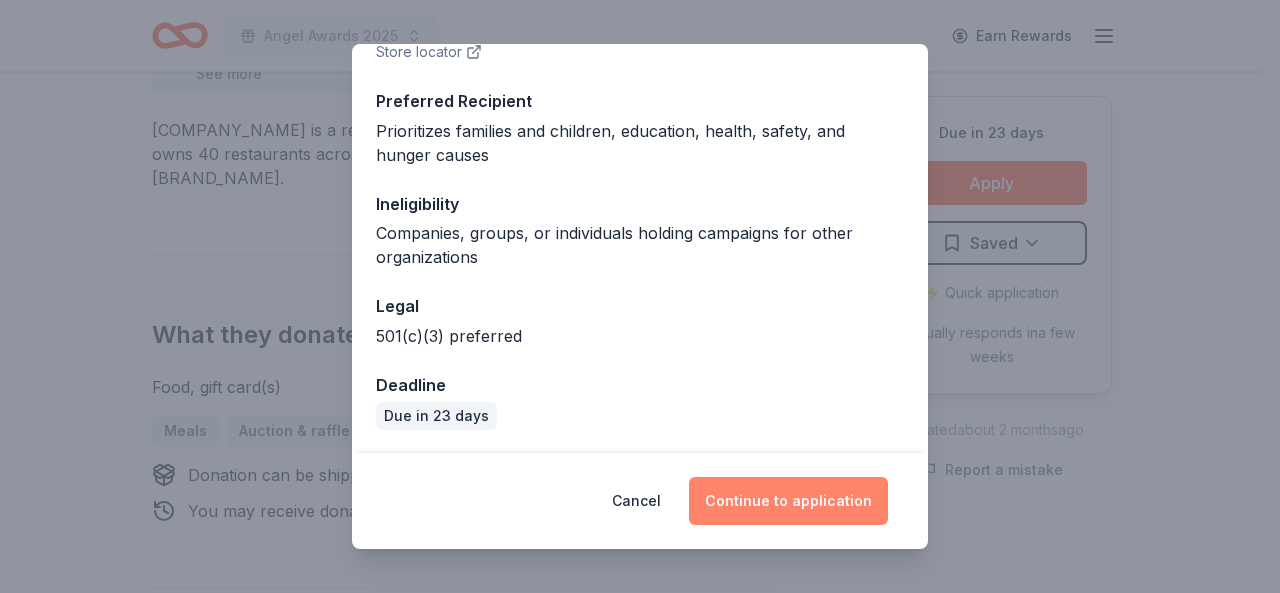click on "Continue to application" at bounding box center [788, 501] 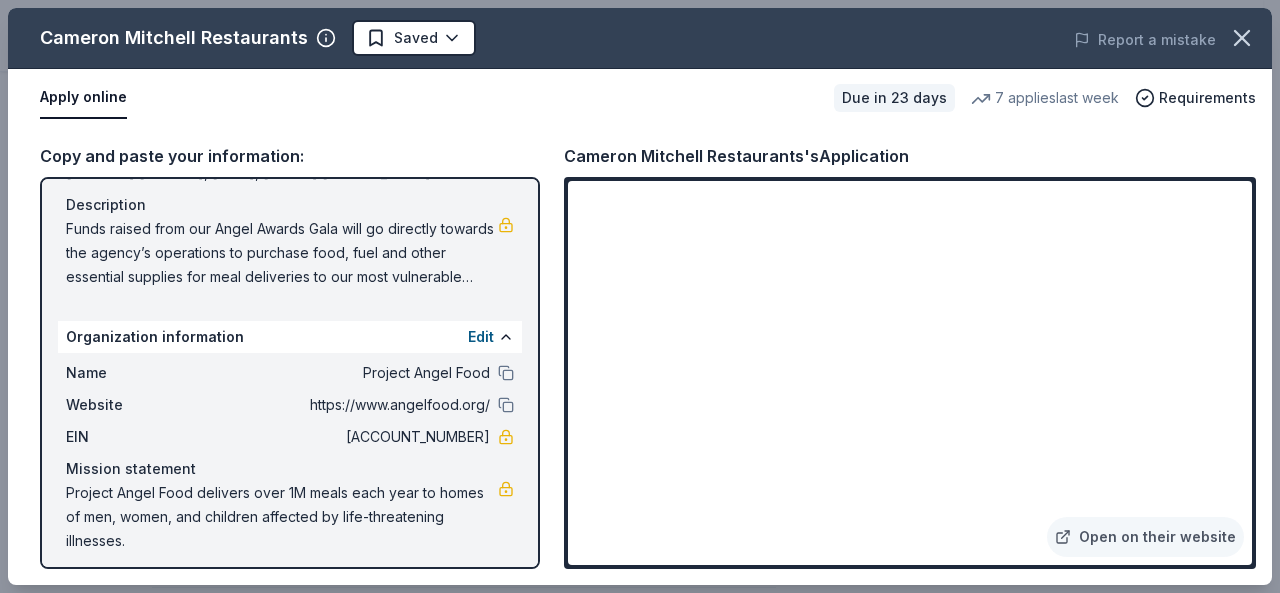 scroll, scrollTop: 204, scrollLeft: 0, axis: vertical 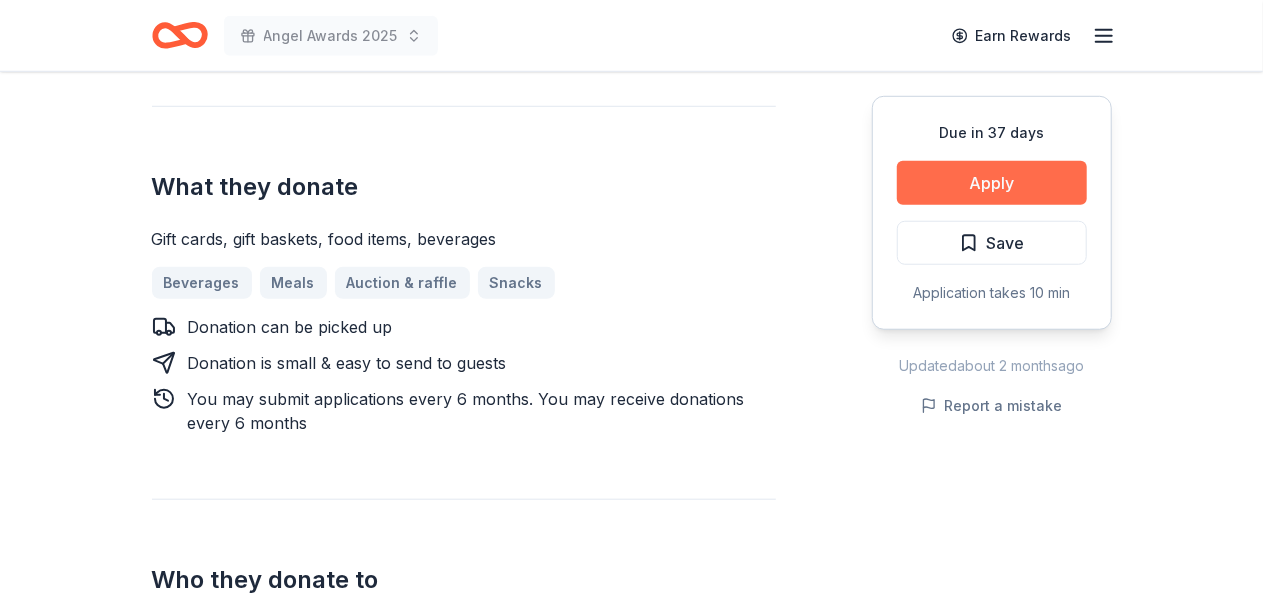 click on "Apply" at bounding box center (992, 183) 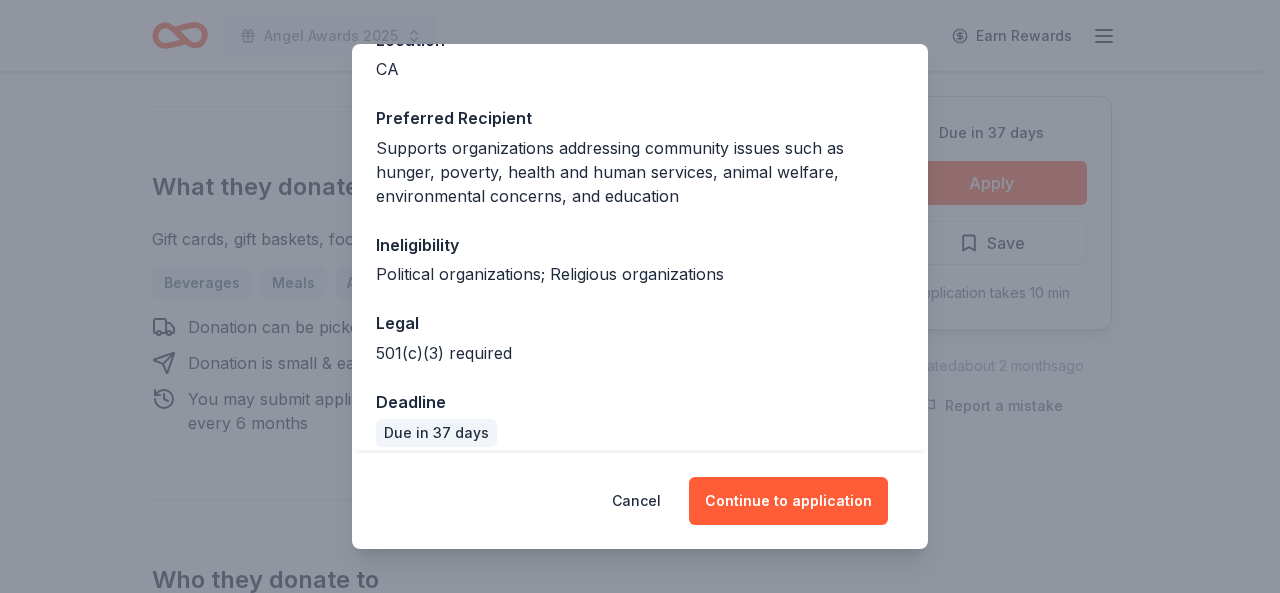 scroll, scrollTop: 275, scrollLeft: 0, axis: vertical 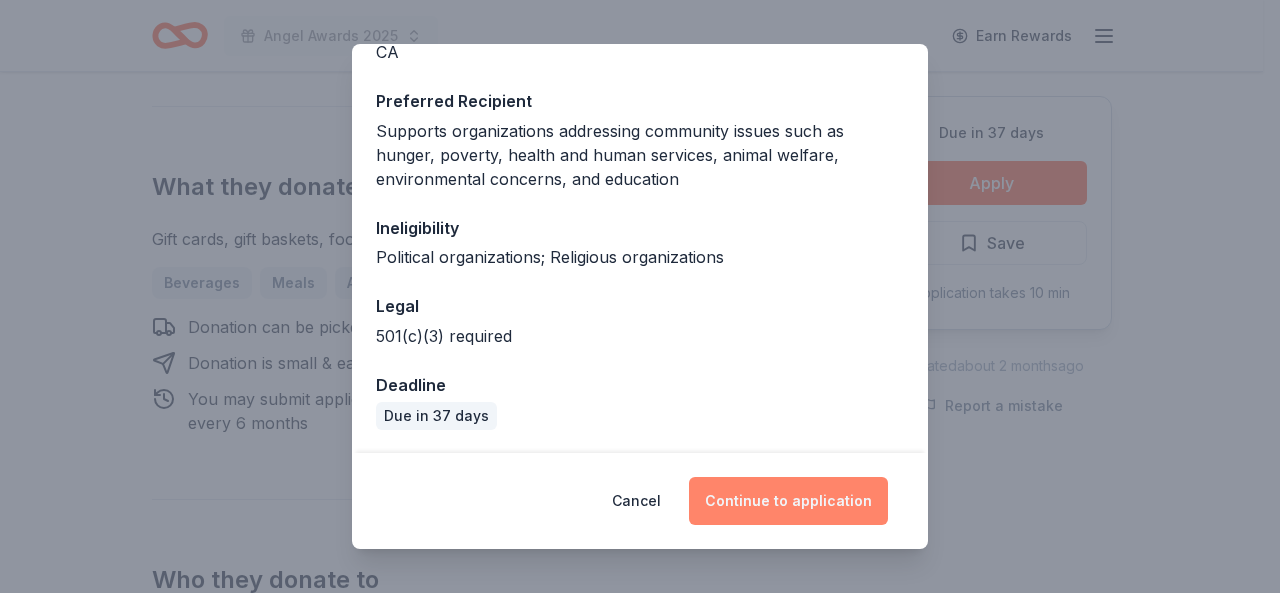 click on "Continue to application" at bounding box center (788, 501) 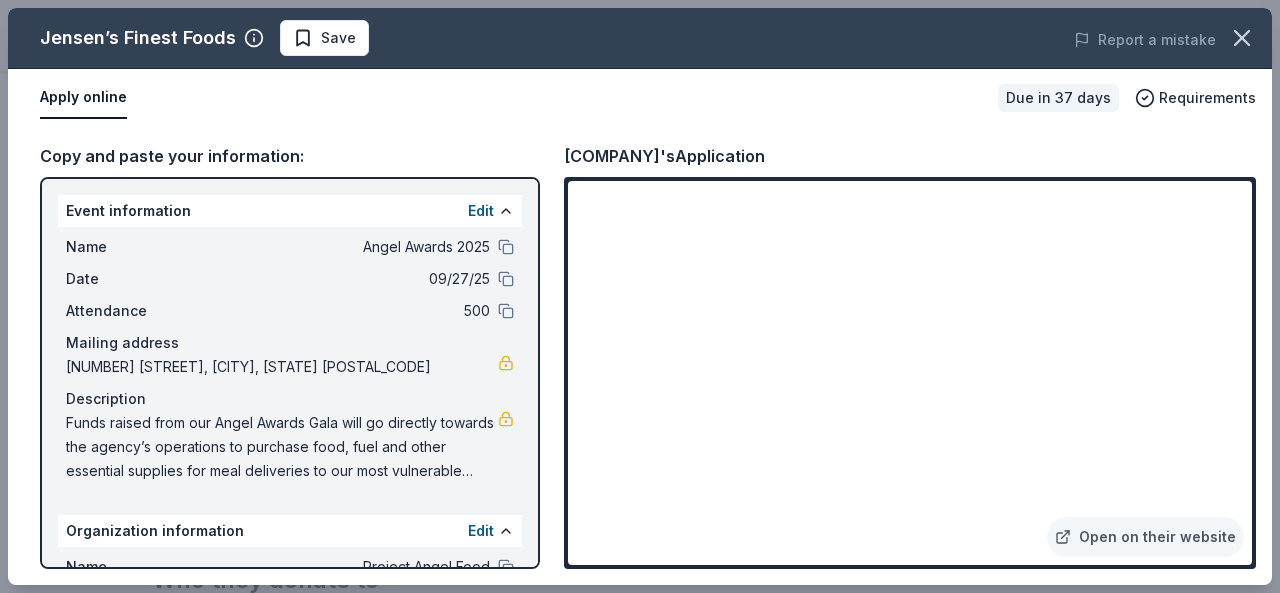 drag, startPoint x: 1278, startPoint y: 221, endPoint x: 1277, endPoint y: 243, distance: 22.022715 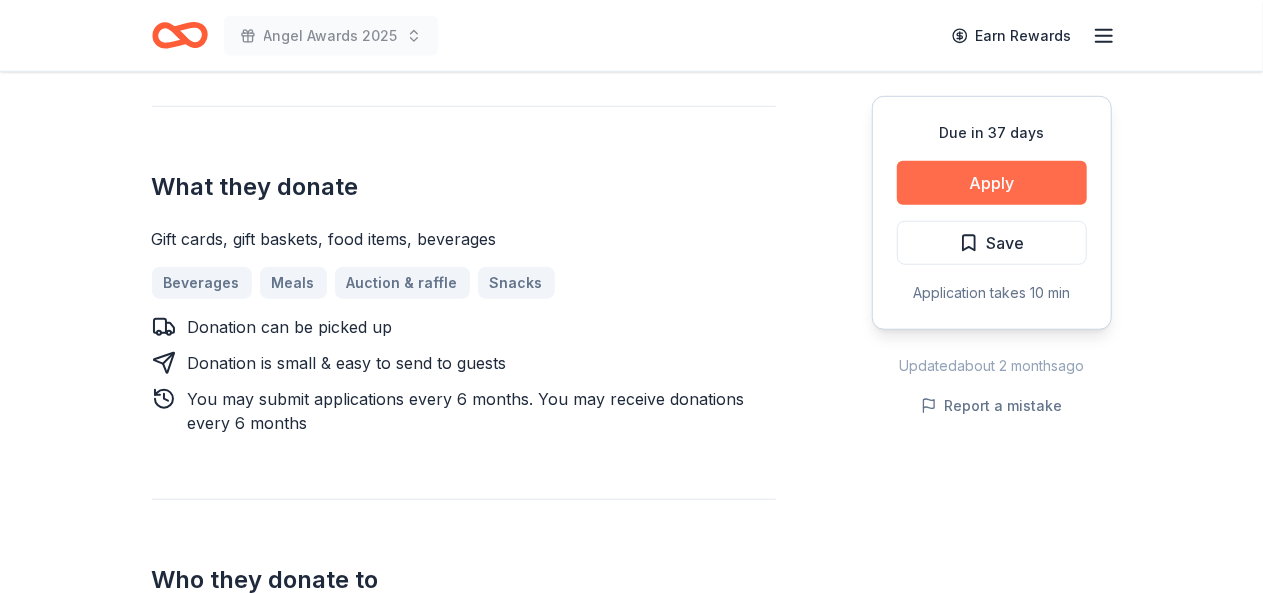 click on "Apply" at bounding box center (992, 183) 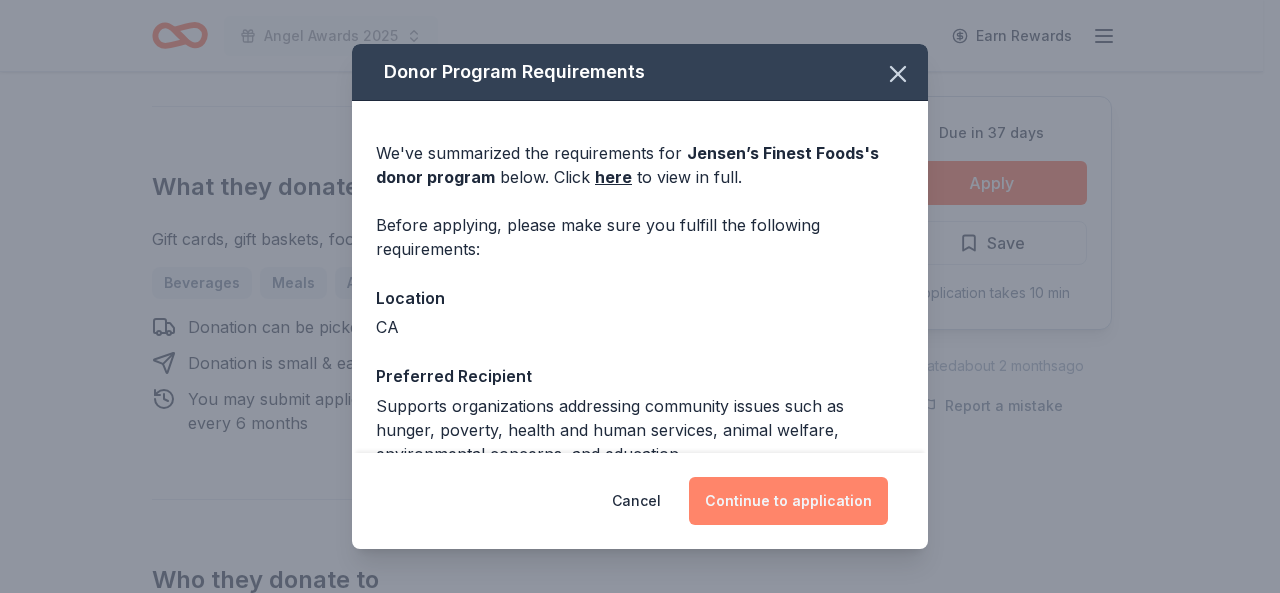 click on "Continue to application" at bounding box center (788, 501) 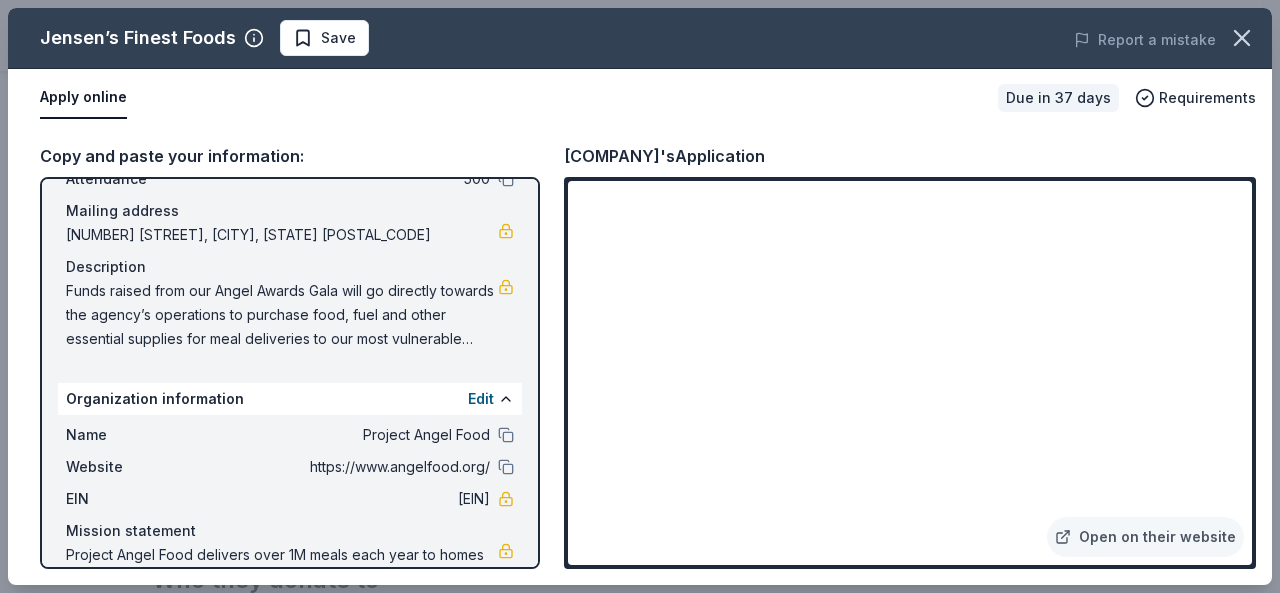 scroll, scrollTop: 156, scrollLeft: 0, axis: vertical 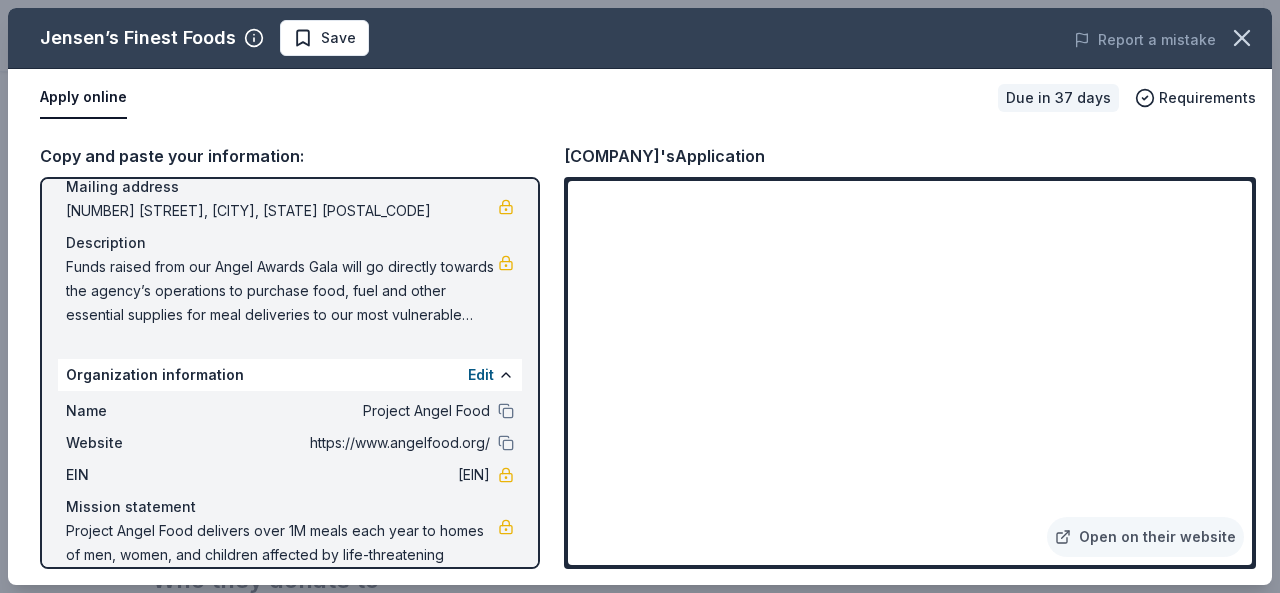 drag, startPoint x: 1254, startPoint y: 406, endPoint x: 1254, endPoint y: 430, distance: 24 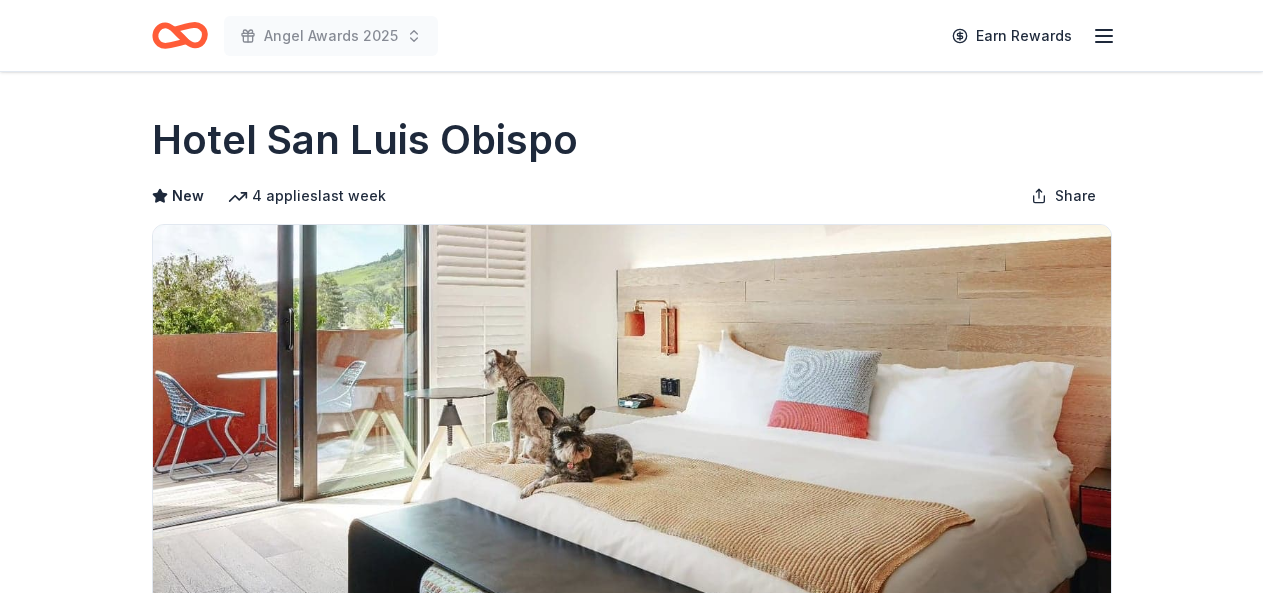 scroll, scrollTop: 0, scrollLeft: 0, axis: both 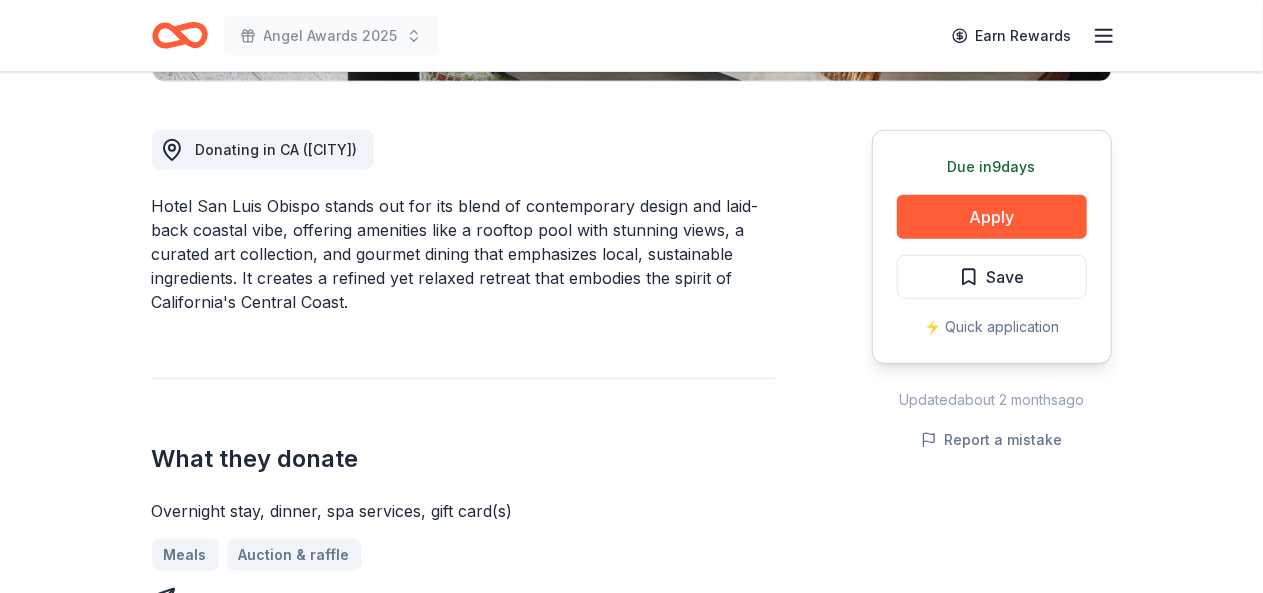 drag, startPoint x: 155, startPoint y: 206, endPoint x: 235, endPoint y: 211, distance: 80.1561 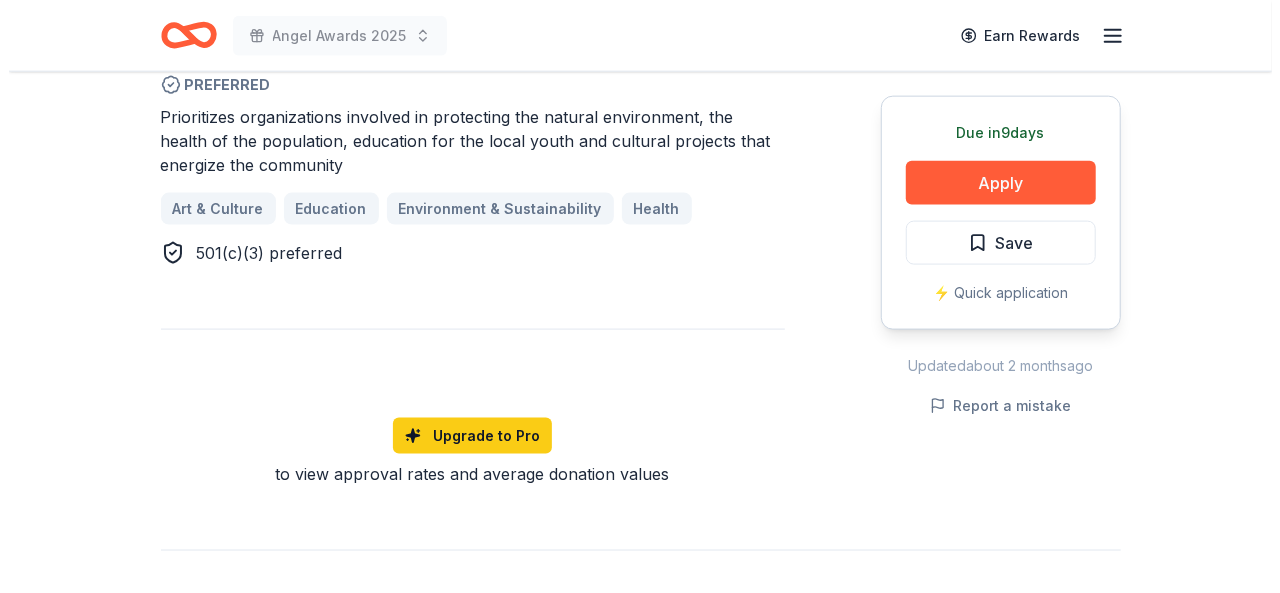 scroll, scrollTop: 1252, scrollLeft: 0, axis: vertical 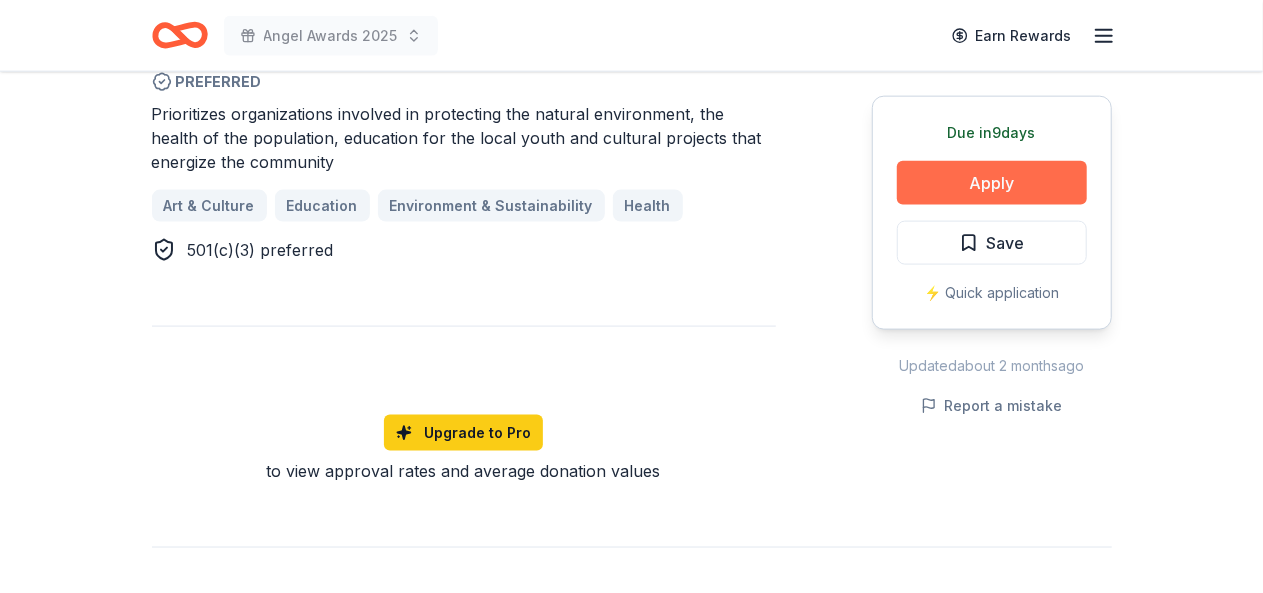 click on "Apply" at bounding box center (992, 183) 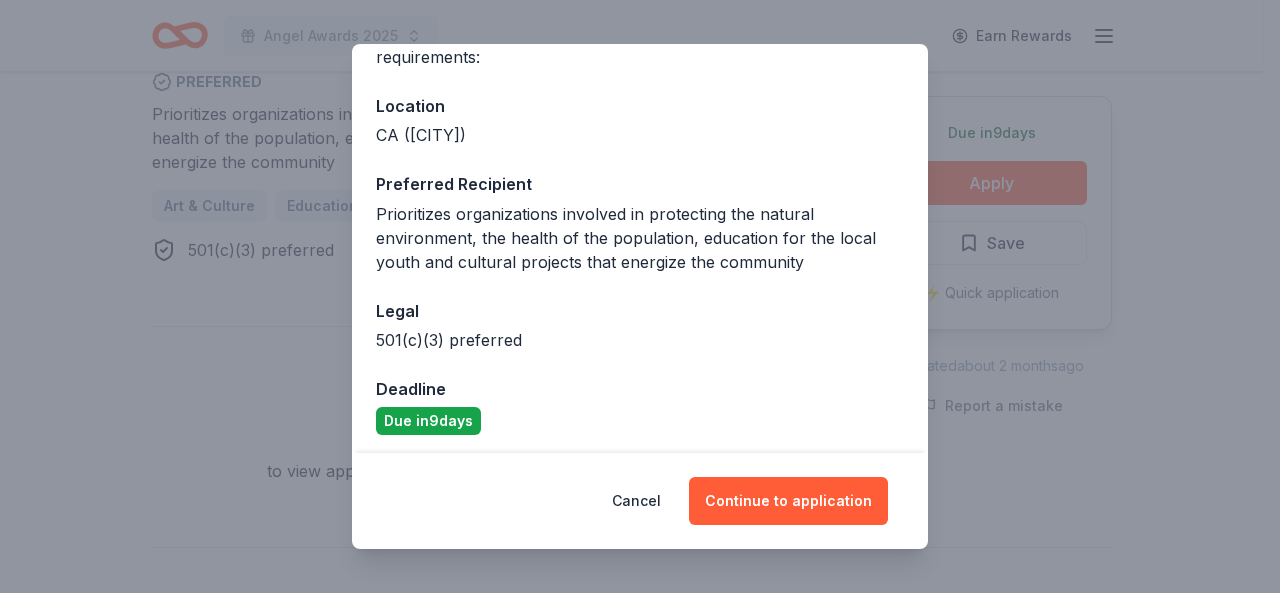 scroll, scrollTop: 196, scrollLeft: 0, axis: vertical 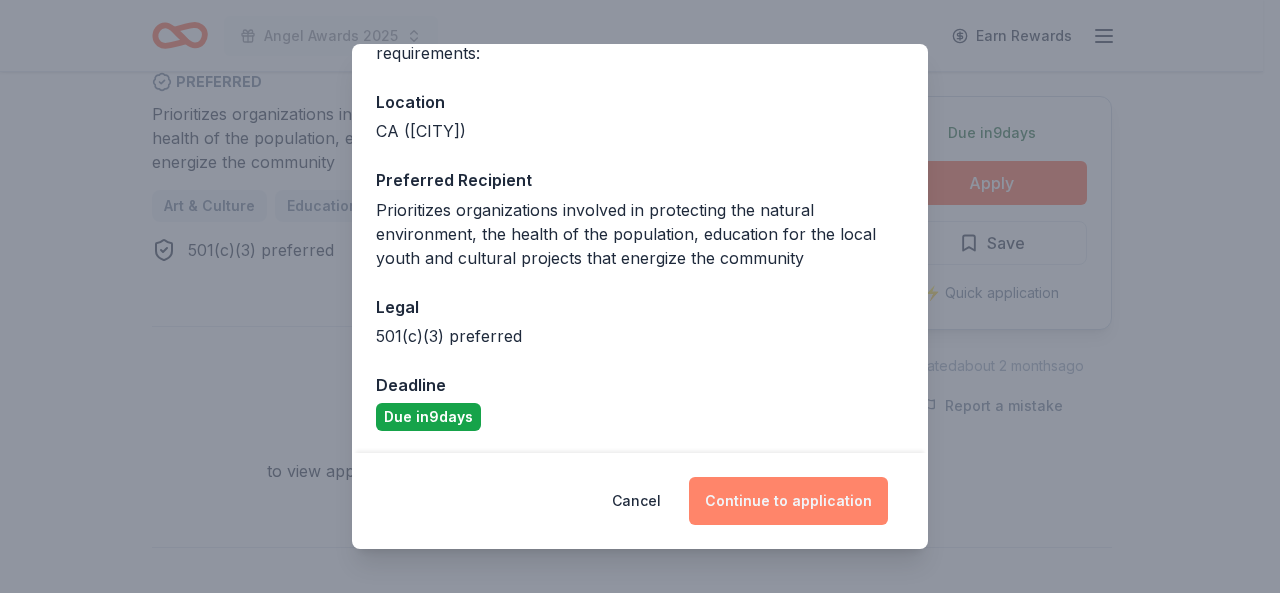 click on "Continue to application" at bounding box center (788, 501) 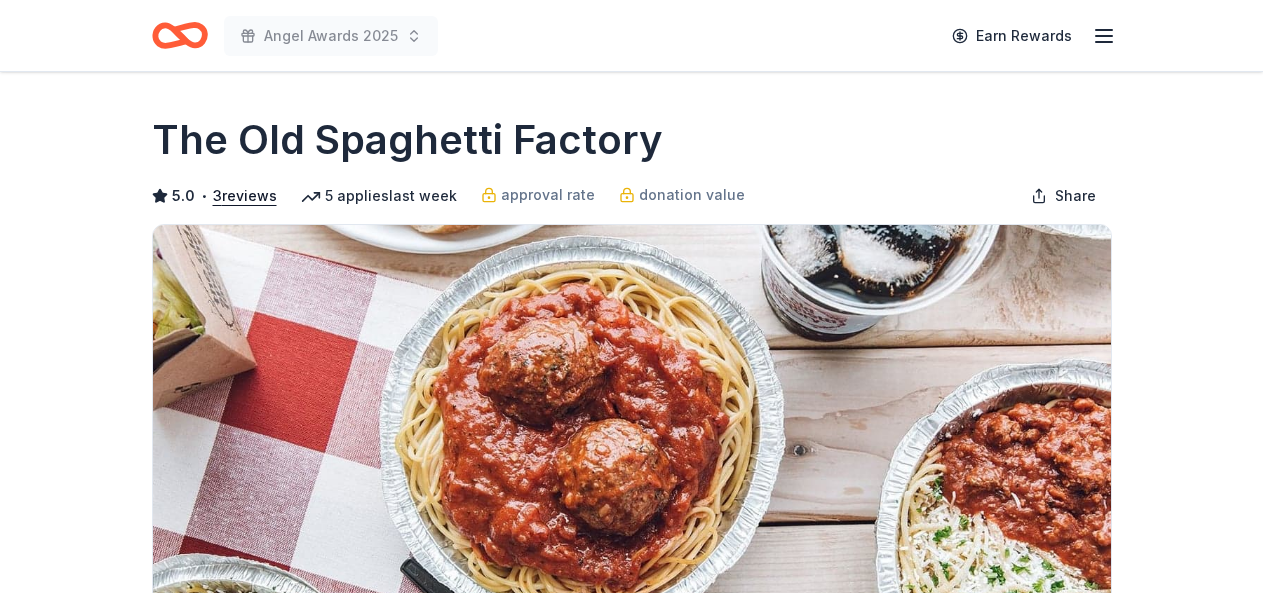 scroll, scrollTop: 0, scrollLeft: 0, axis: both 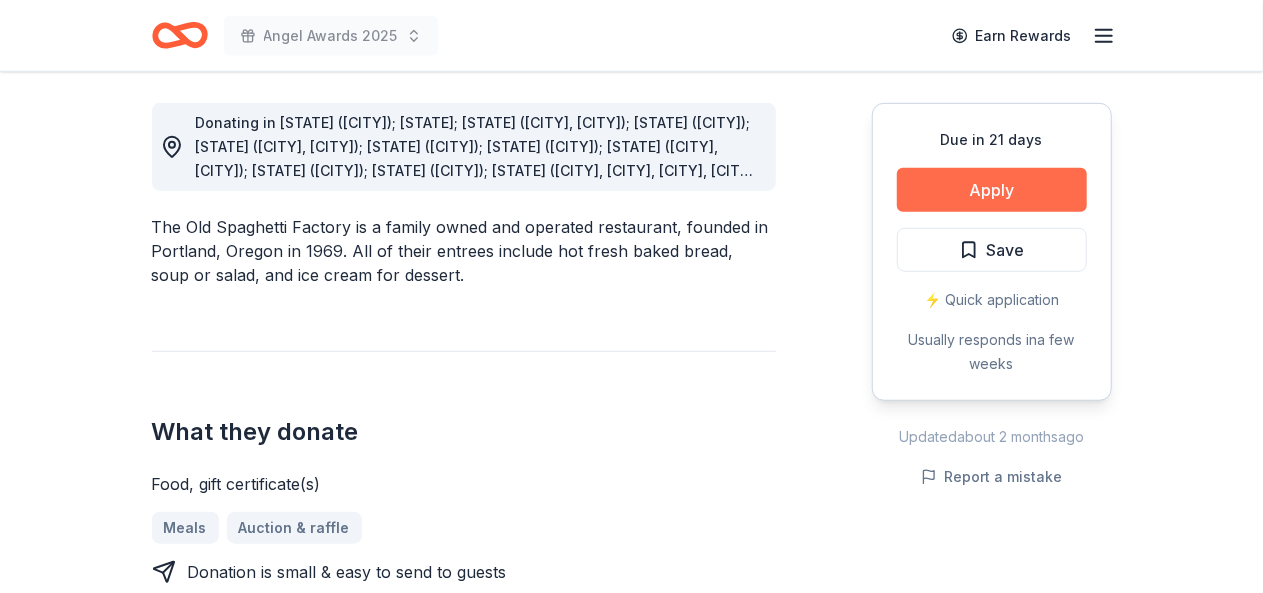 click on "Apply" at bounding box center (992, 190) 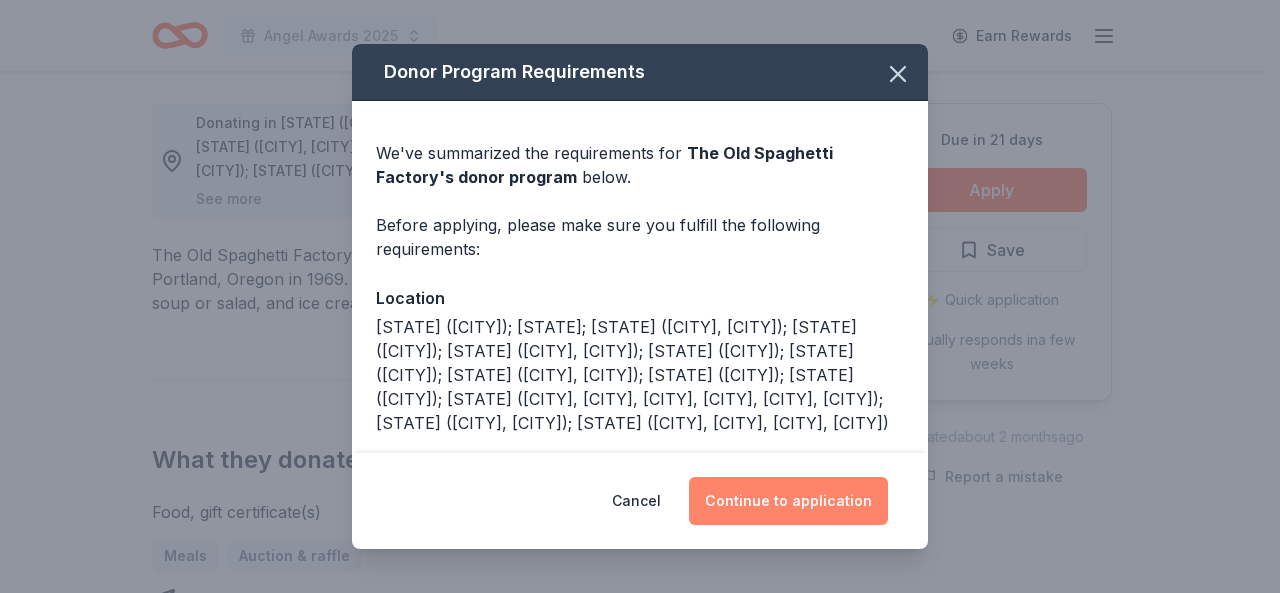 click on "Continue to application" at bounding box center [788, 501] 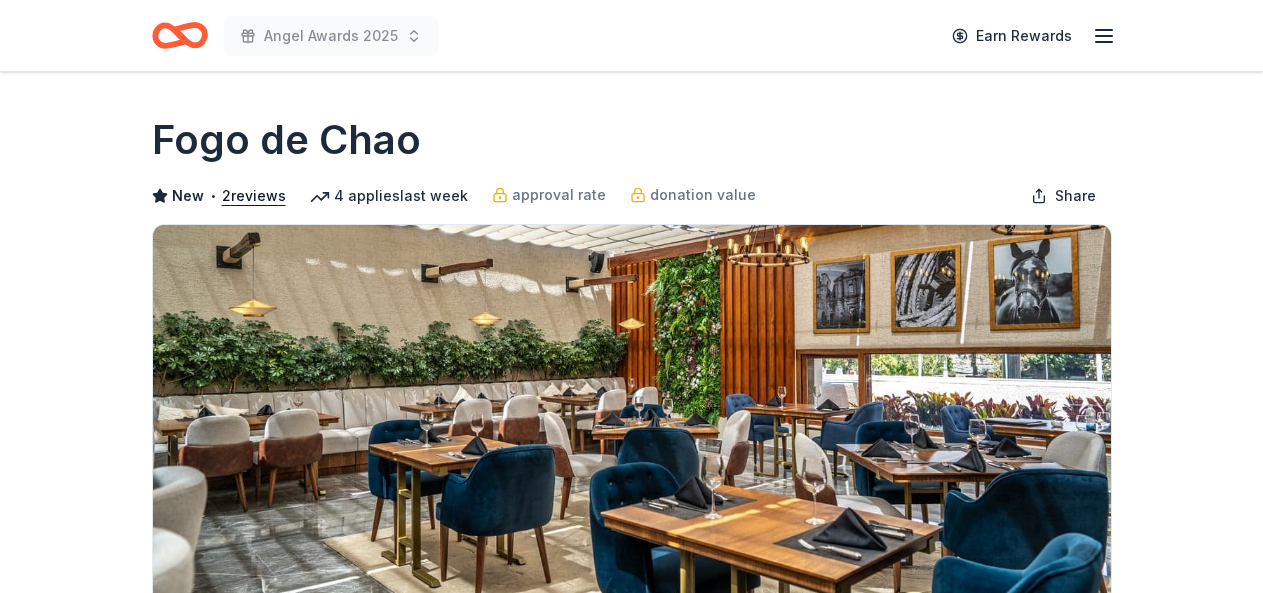 scroll, scrollTop: 0, scrollLeft: 0, axis: both 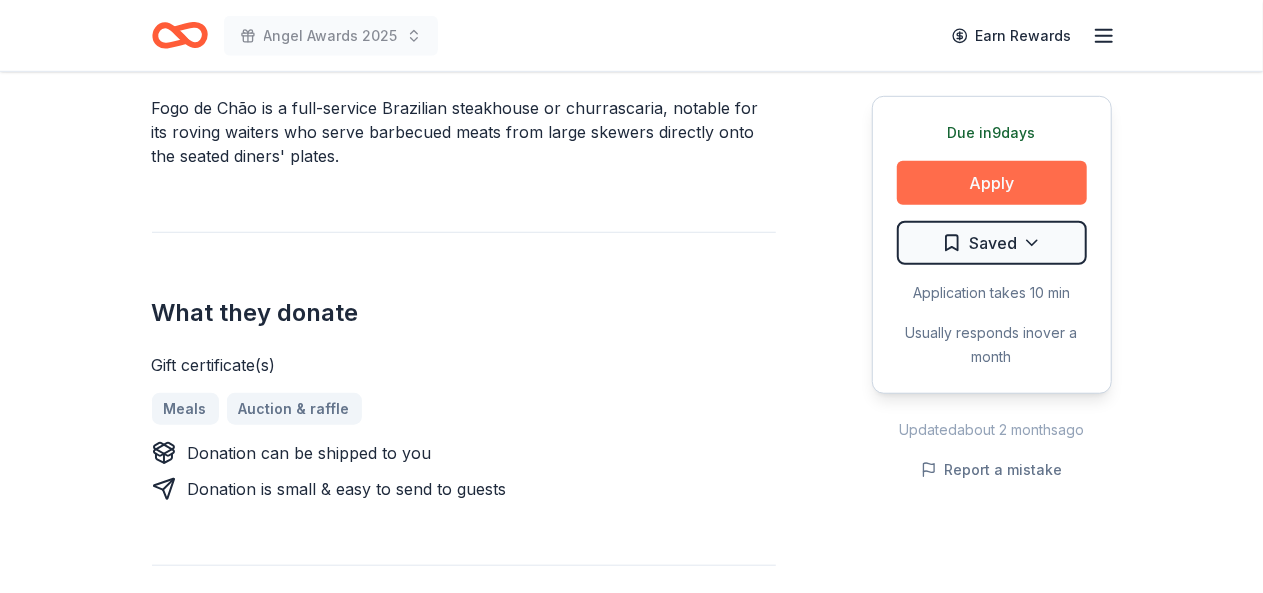 click on "Apply" at bounding box center [992, 183] 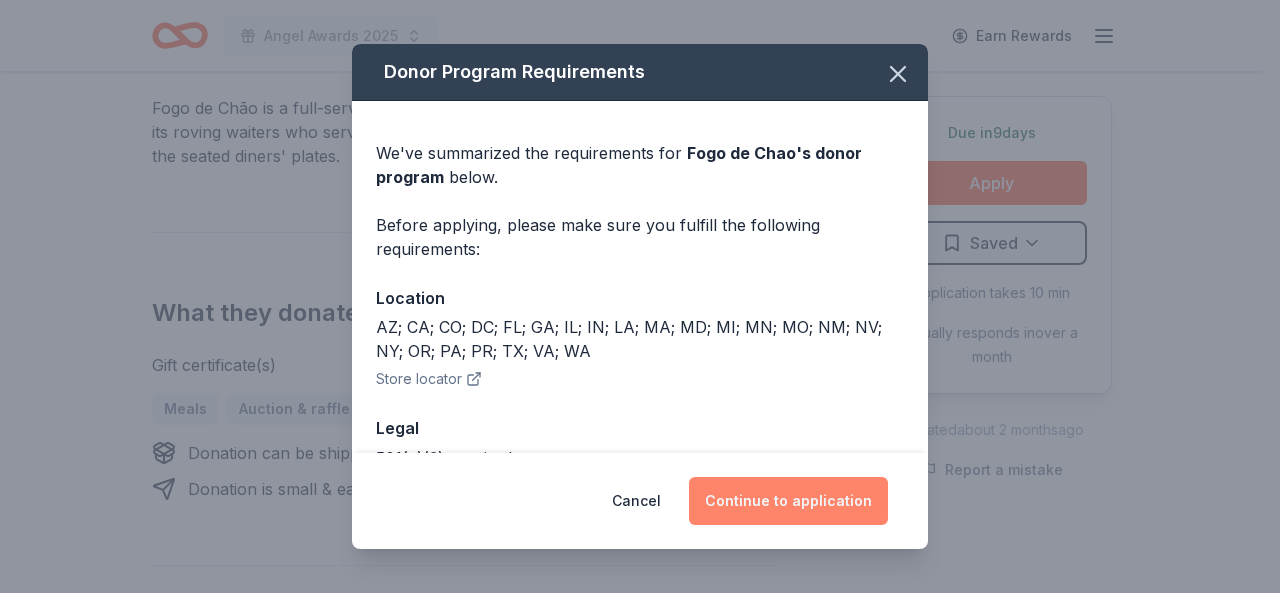 click on "Continue to application" at bounding box center (788, 501) 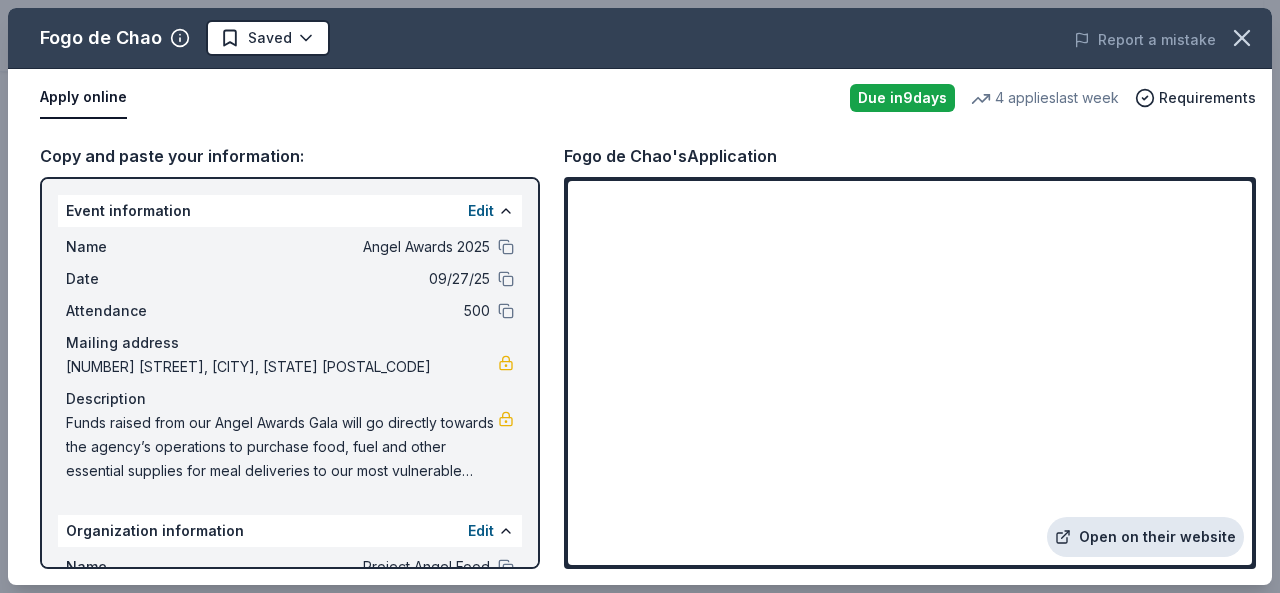 click on "Open on their website" at bounding box center [1145, 537] 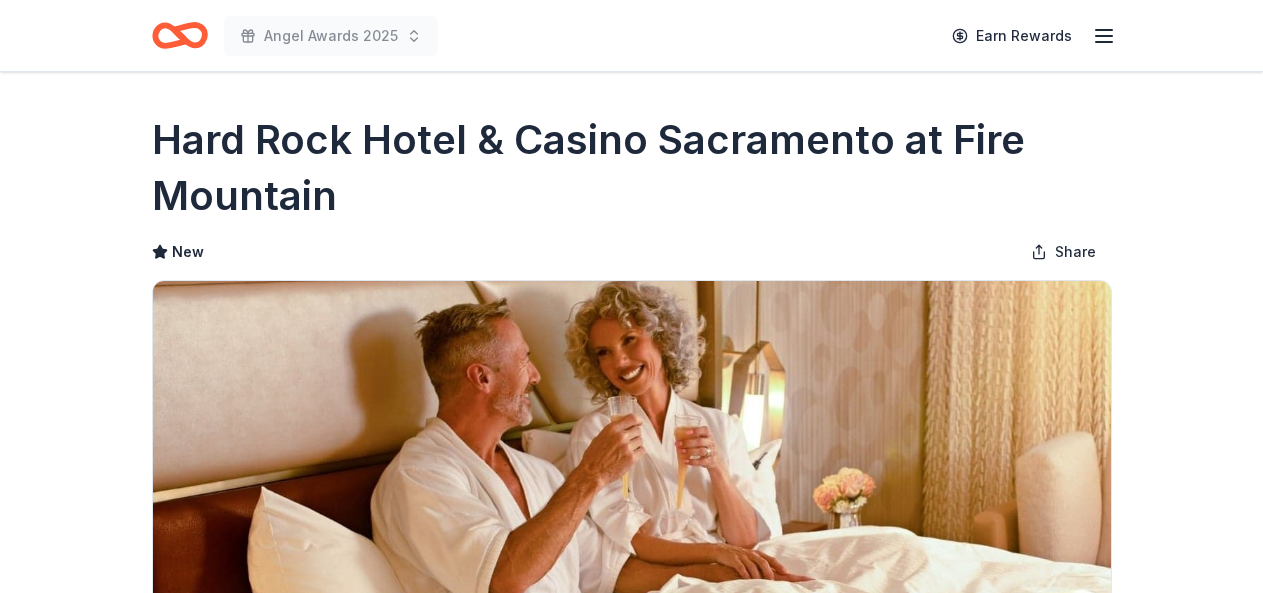 scroll, scrollTop: 0, scrollLeft: 0, axis: both 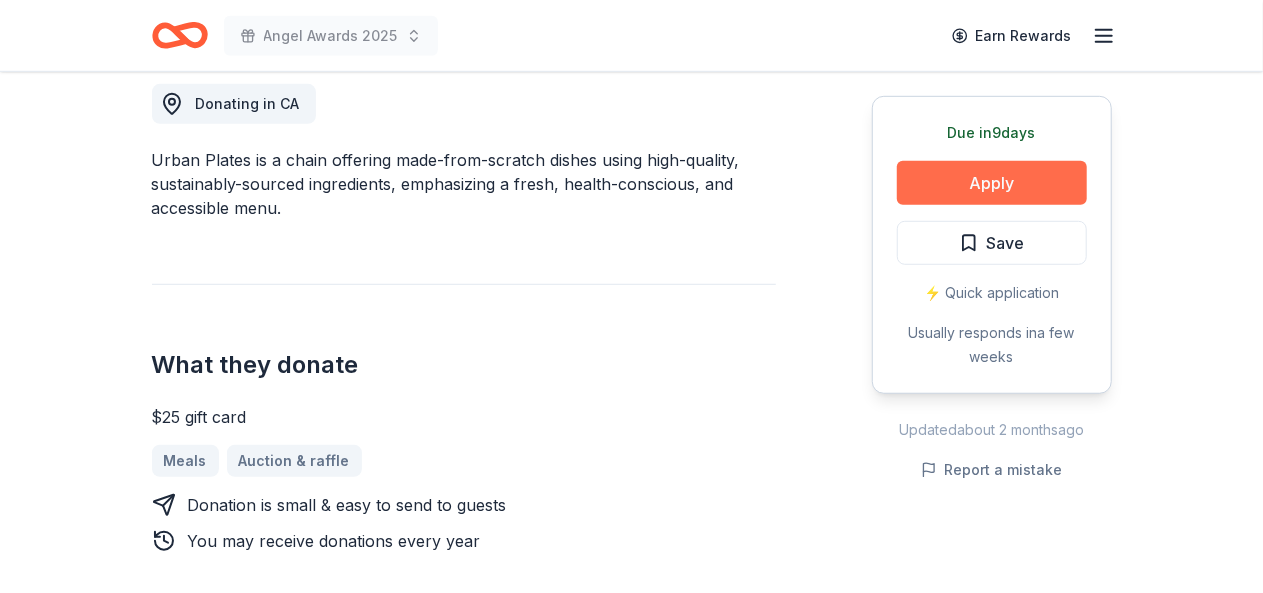 click on "Apply" at bounding box center (992, 183) 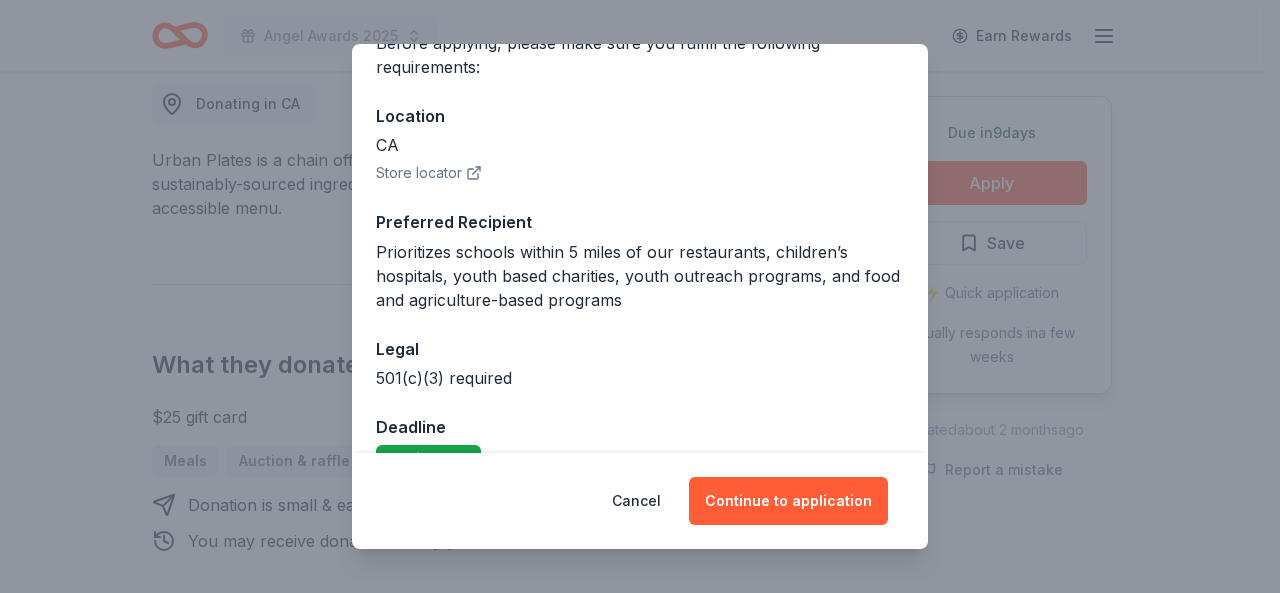 scroll, scrollTop: 224, scrollLeft: 0, axis: vertical 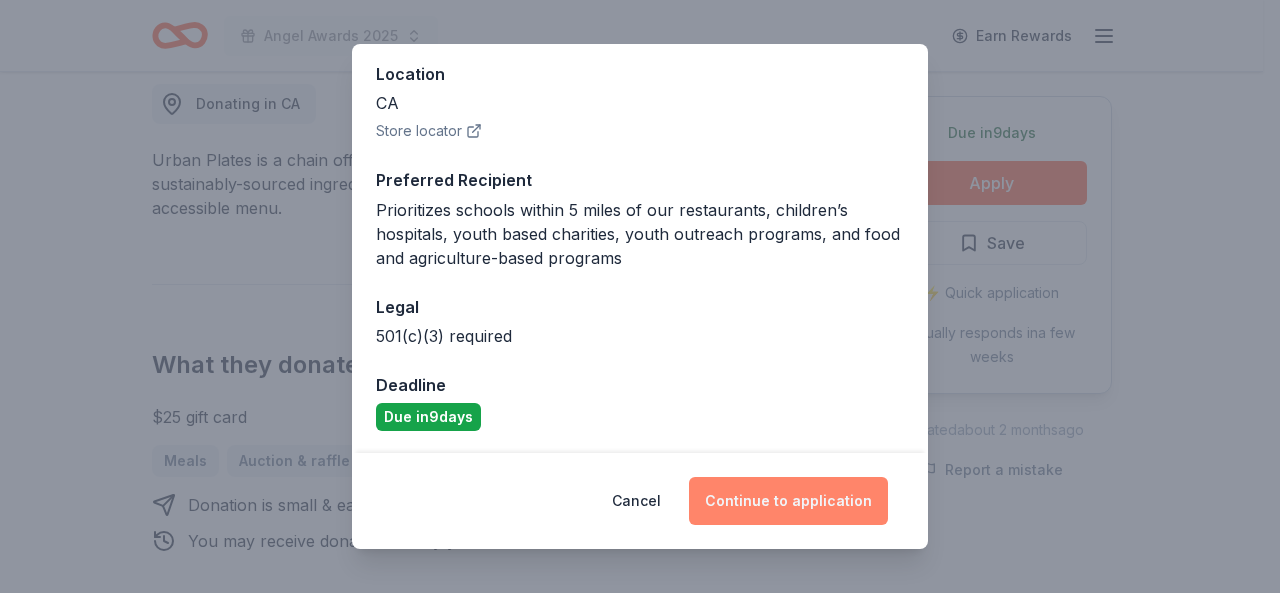 click on "Continue to application" at bounding box center [788, 501] 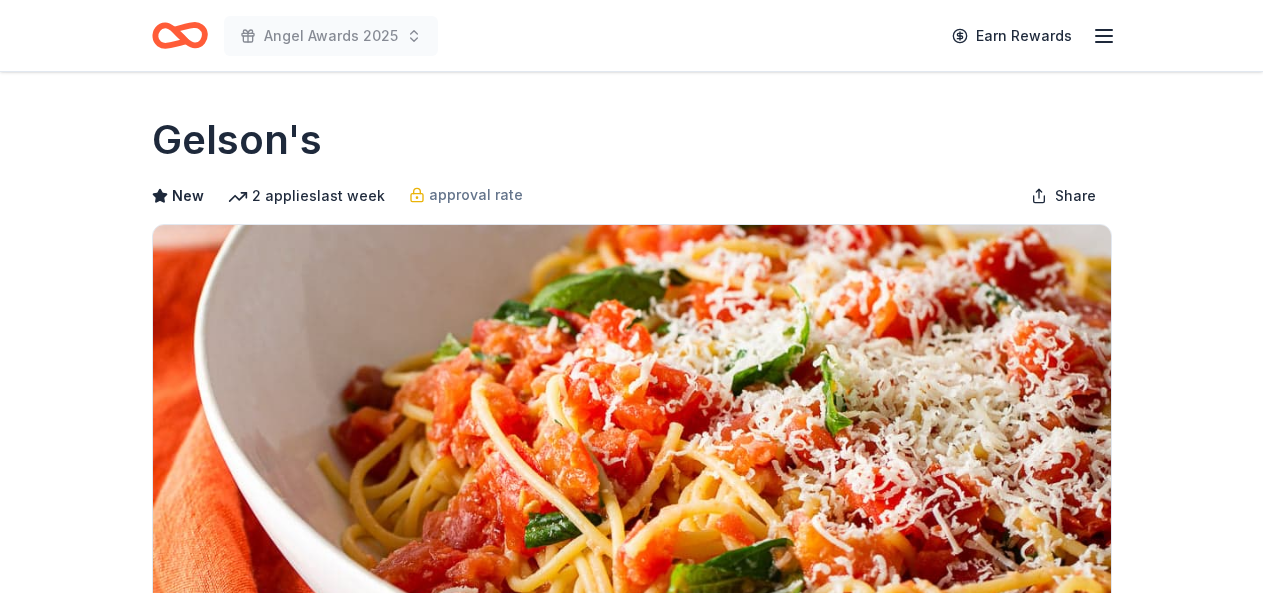 scroll, scrollTop: 0, scrollLeft: 0, axis: both 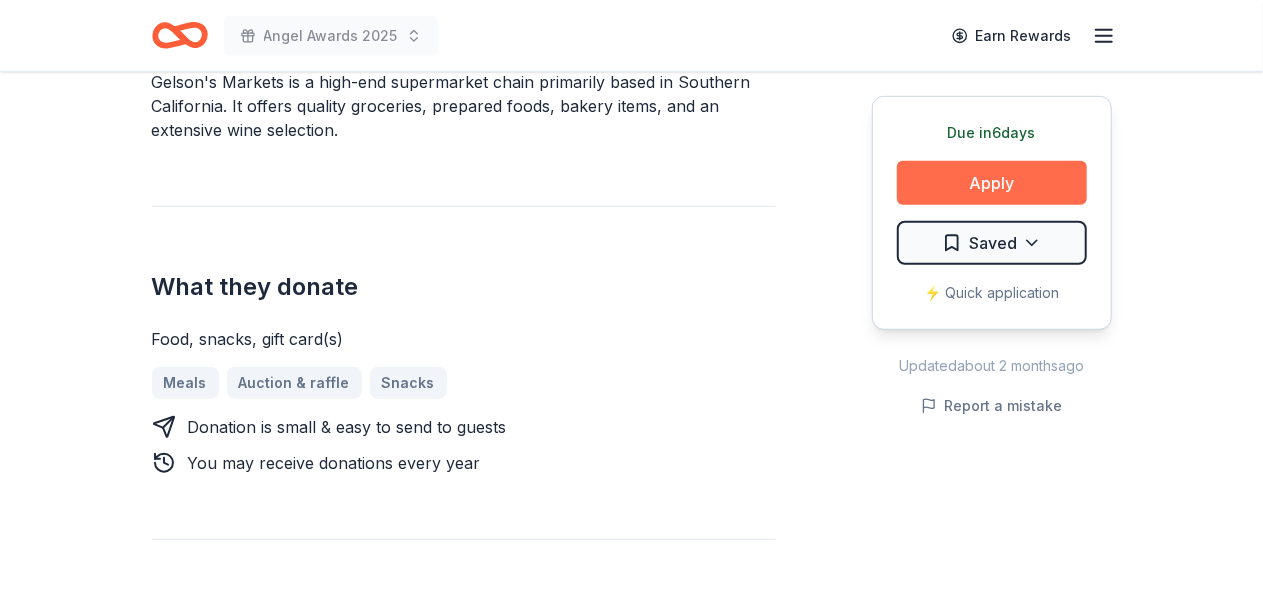 click on "Apply" at bounding box center [992, 183] 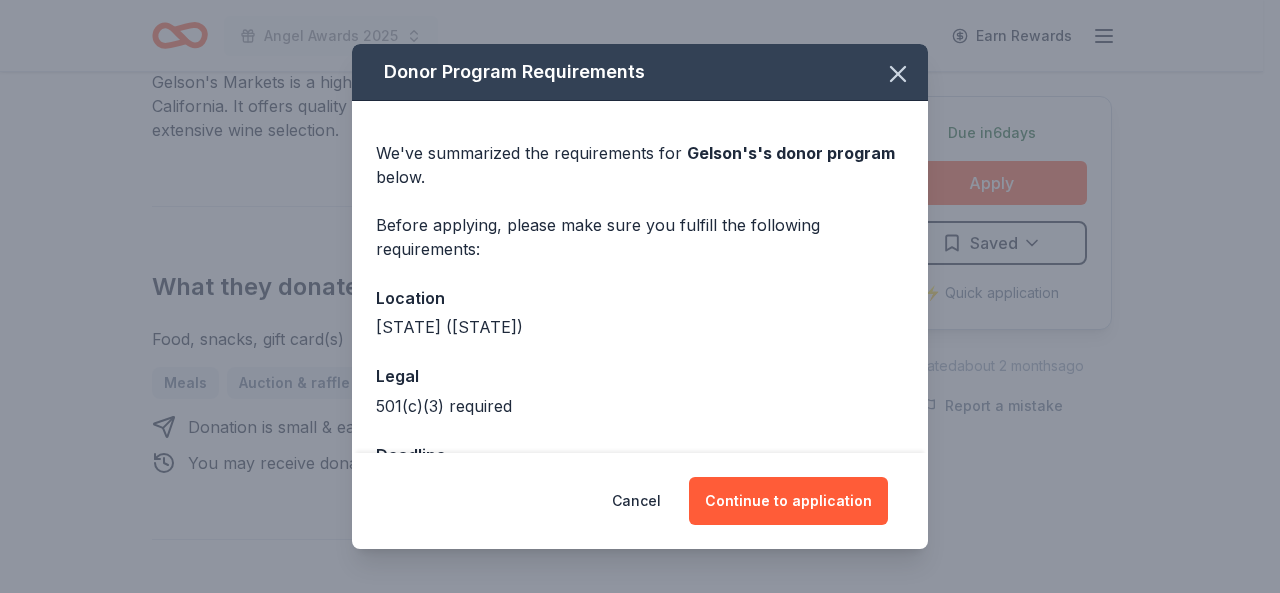 scroll, scrollTop: 1, scrollLeft: 0, axis: vertical 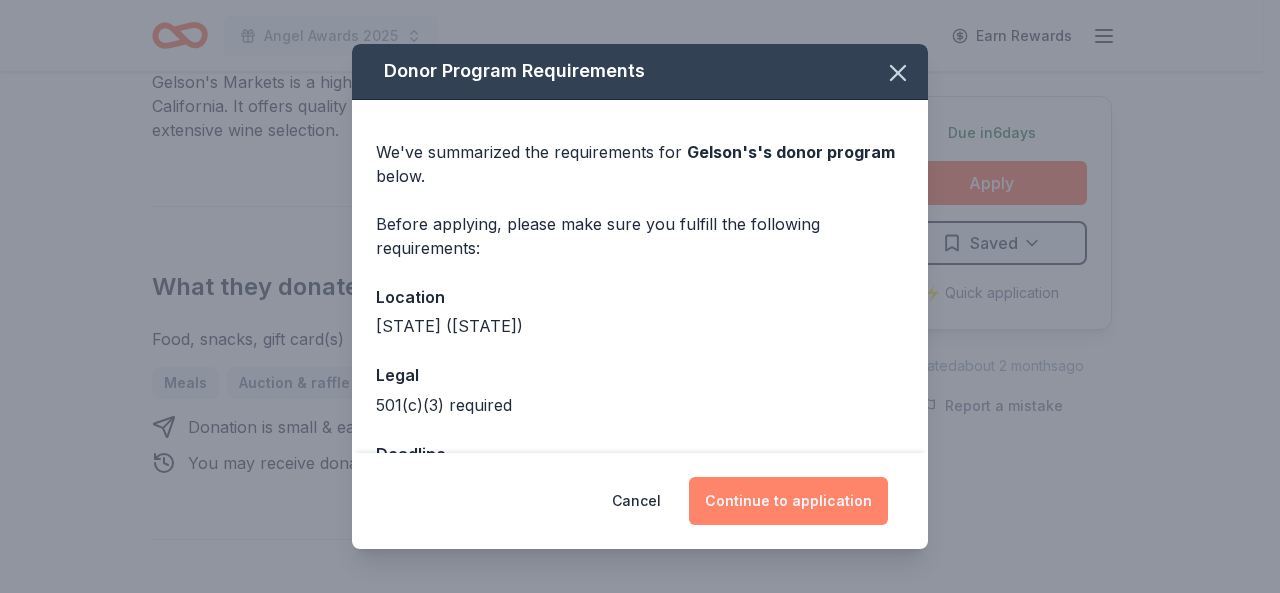 click on "Continue to application" at bounding box center (788, 501) 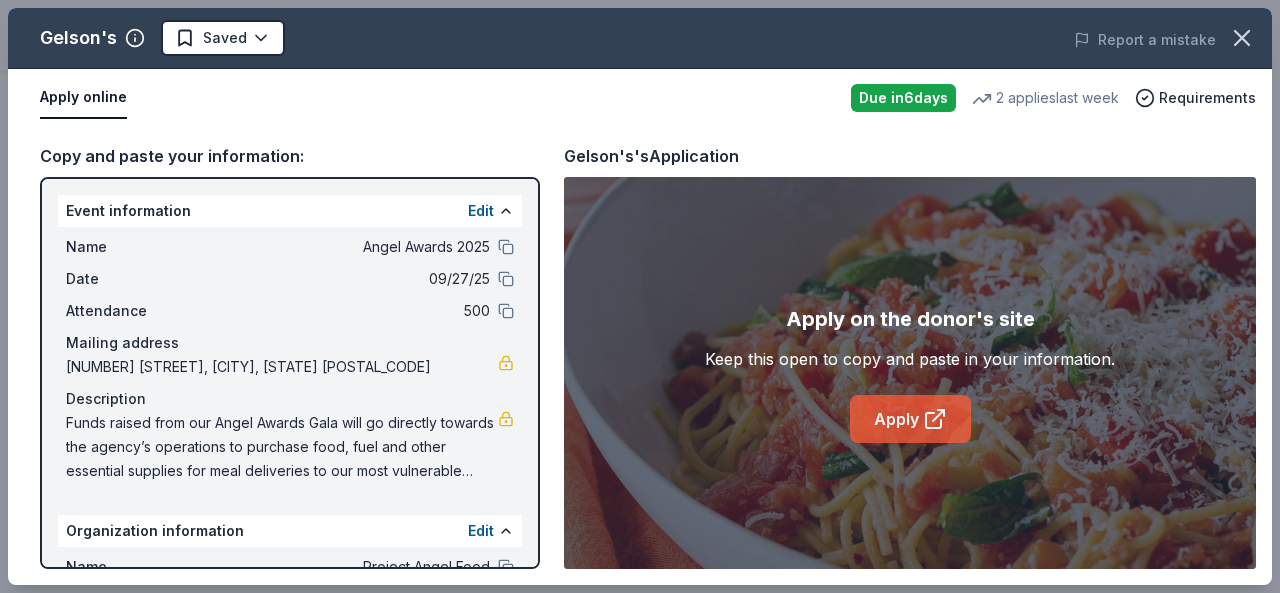 click on "Apply" at bounding box center (910, 419) 